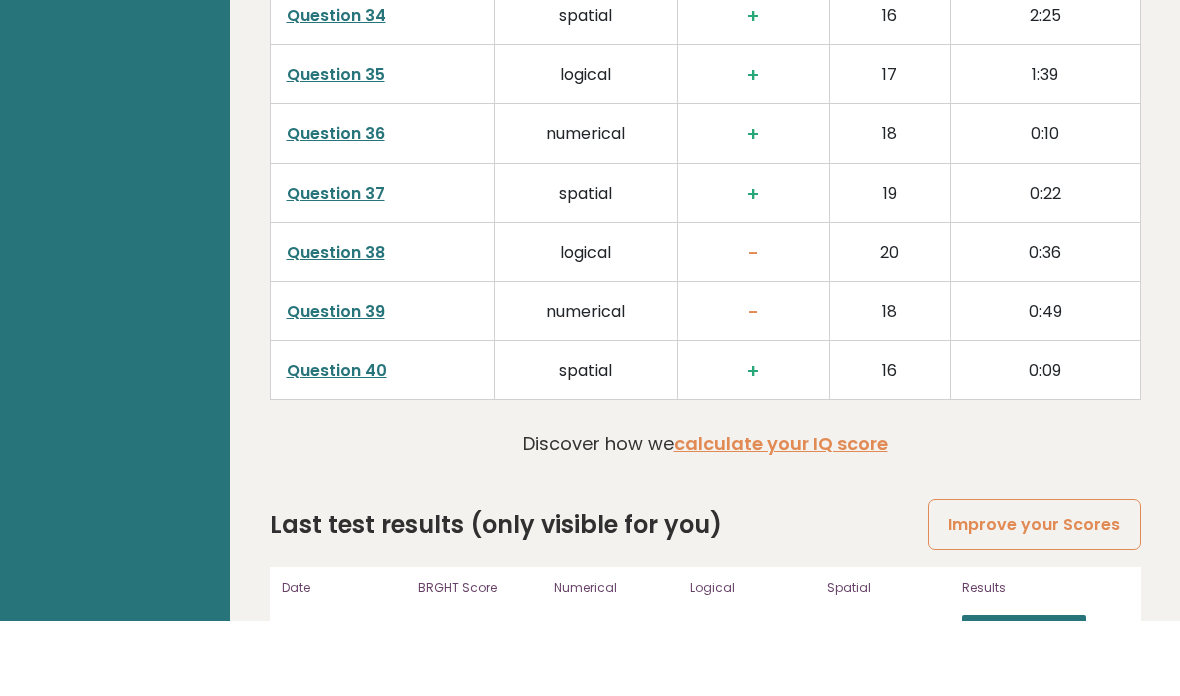 scroll, scrollTop: 5093, scrollLeft: 0, axis: vertical 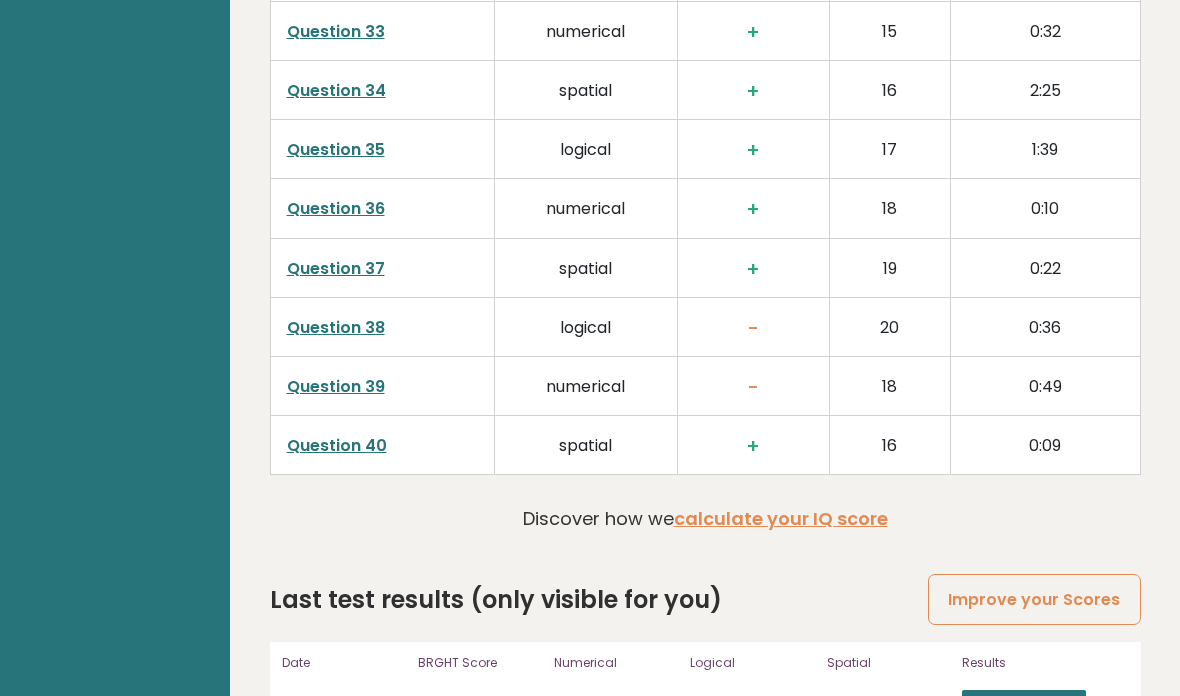 click on "View results" at bounding box center [1024, 703] 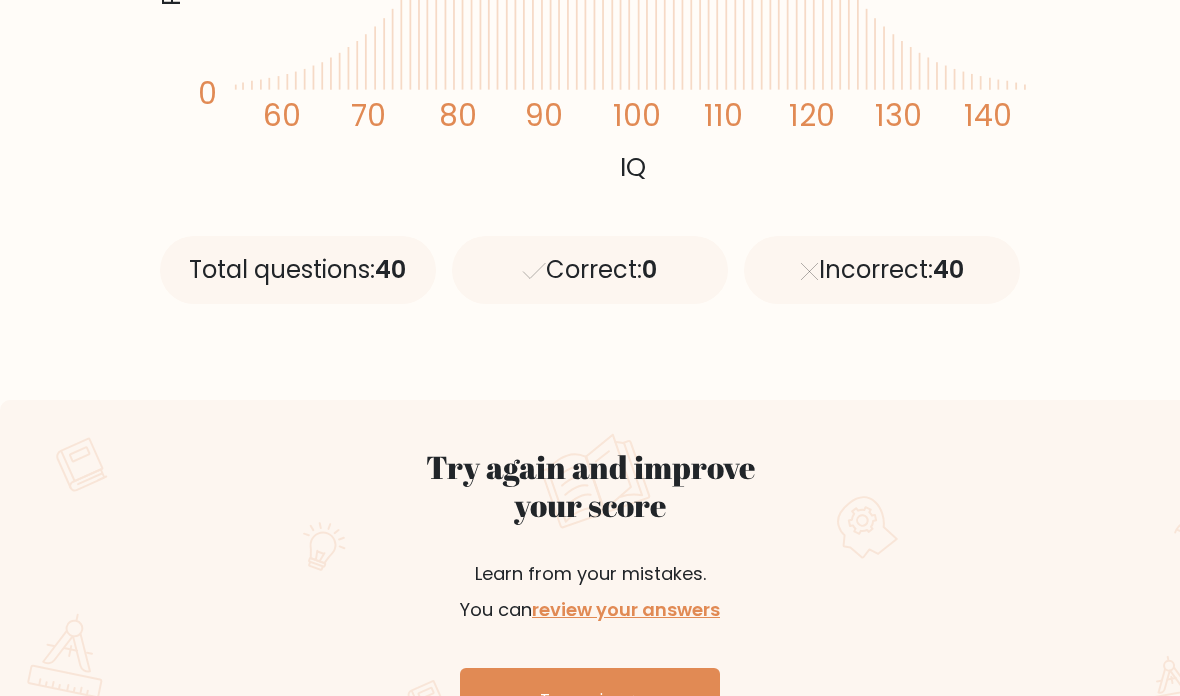 scroll, scrollTop: 744, scrollLeft: 0, axis: vertical 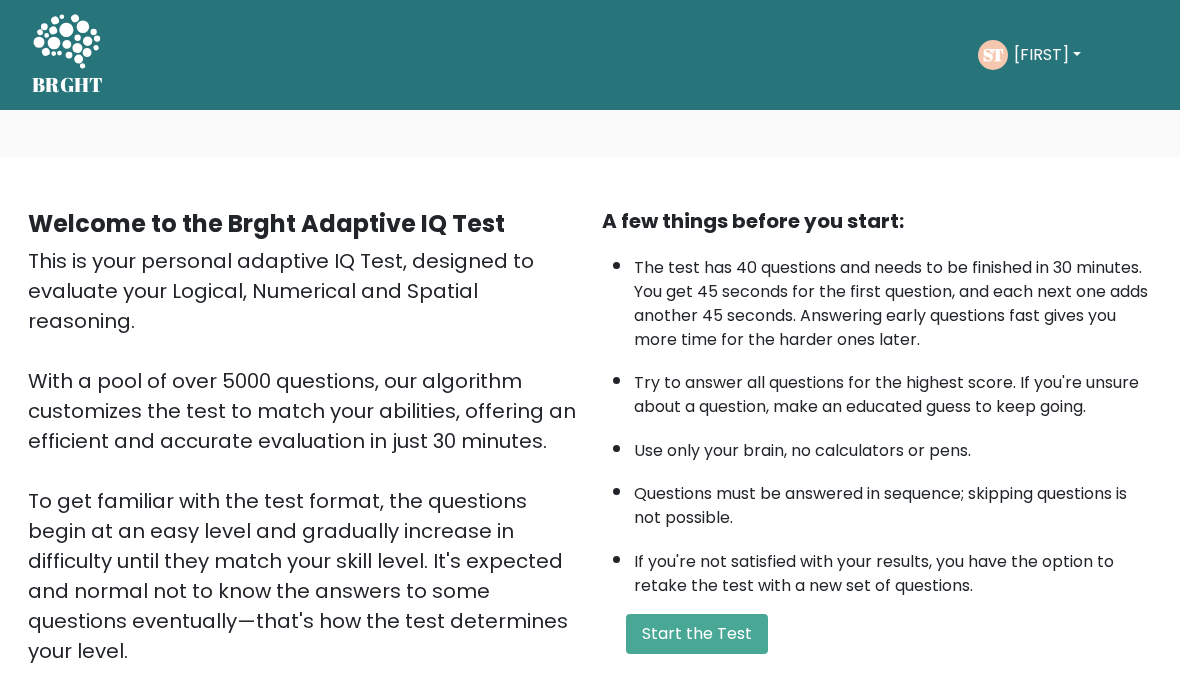 click on "Start the Test" at bounding box center [697, 634] 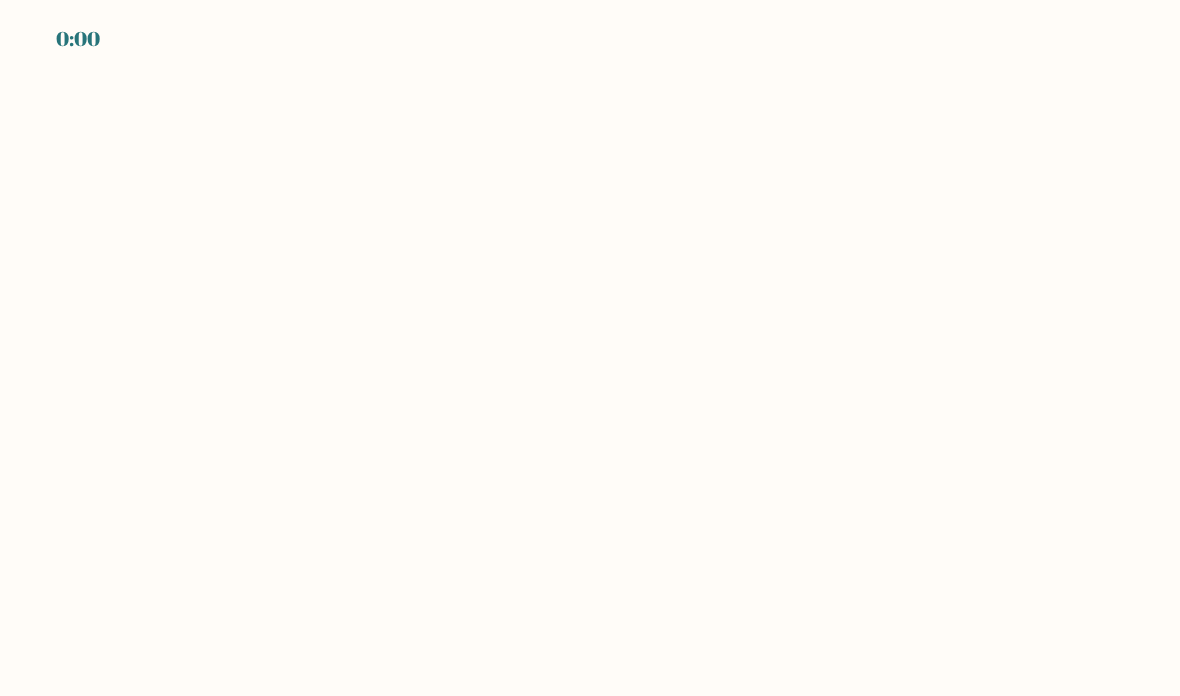 scroll, scrollTop: 0, scrollLeft: 0, axis: both 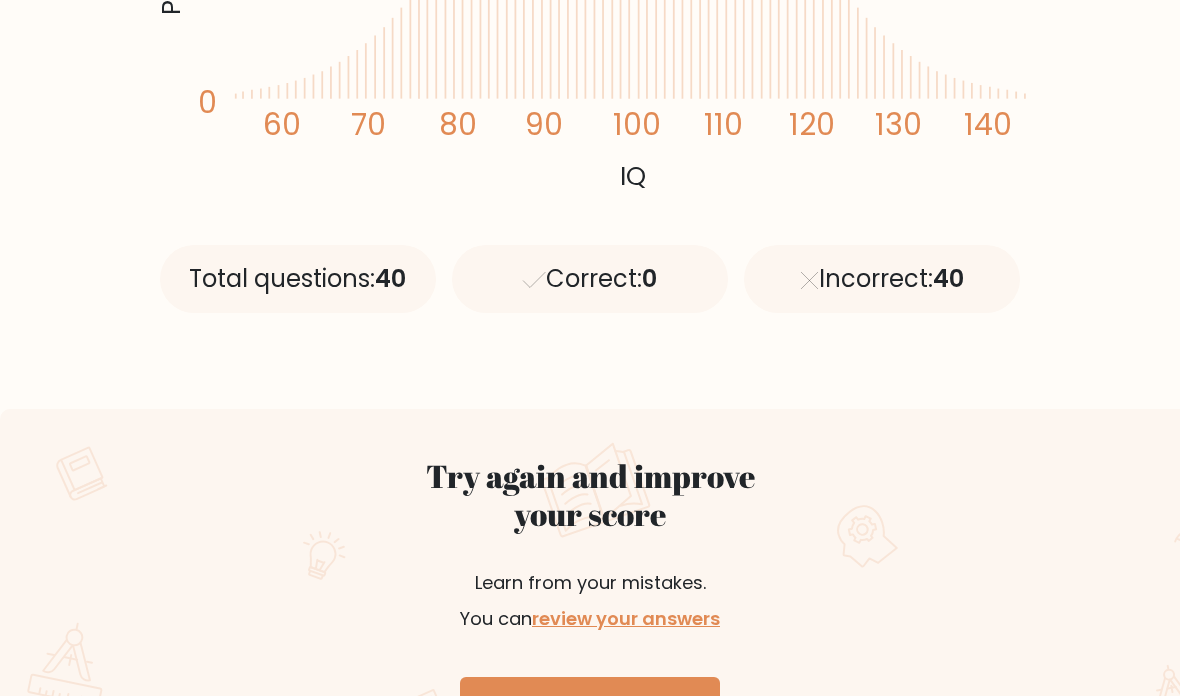 click on "Try again" at bounding box center [590, 709] 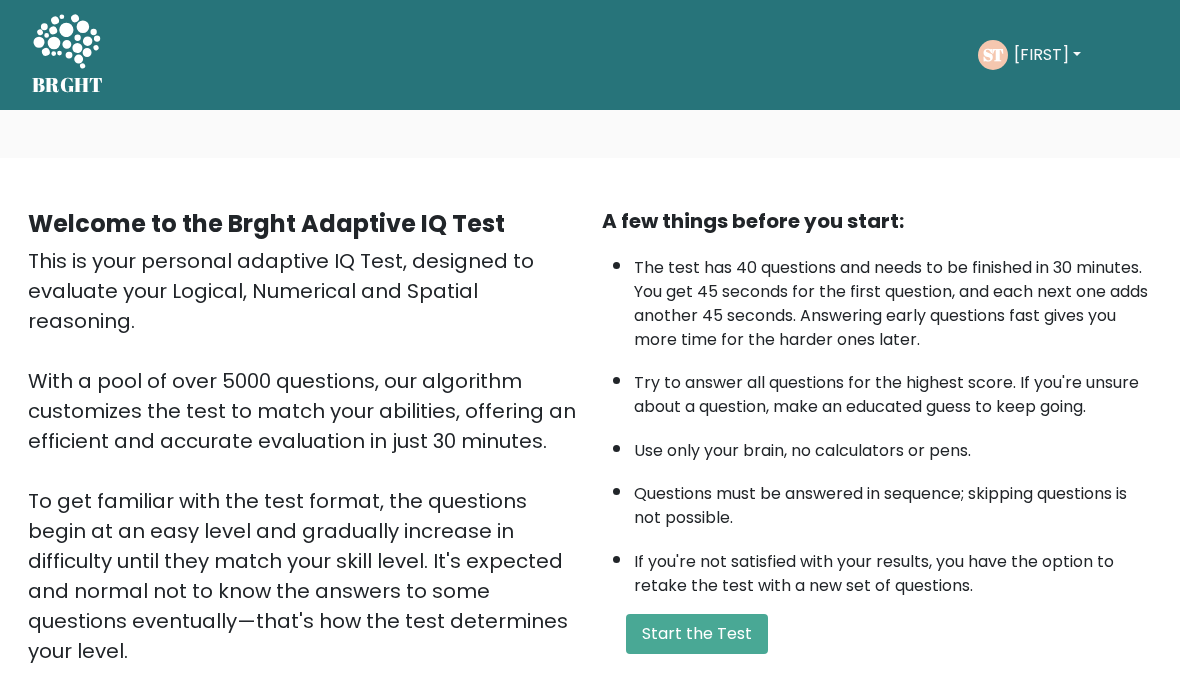 scroll, scrollTop: 0, scrollLeft: 0, axis: both 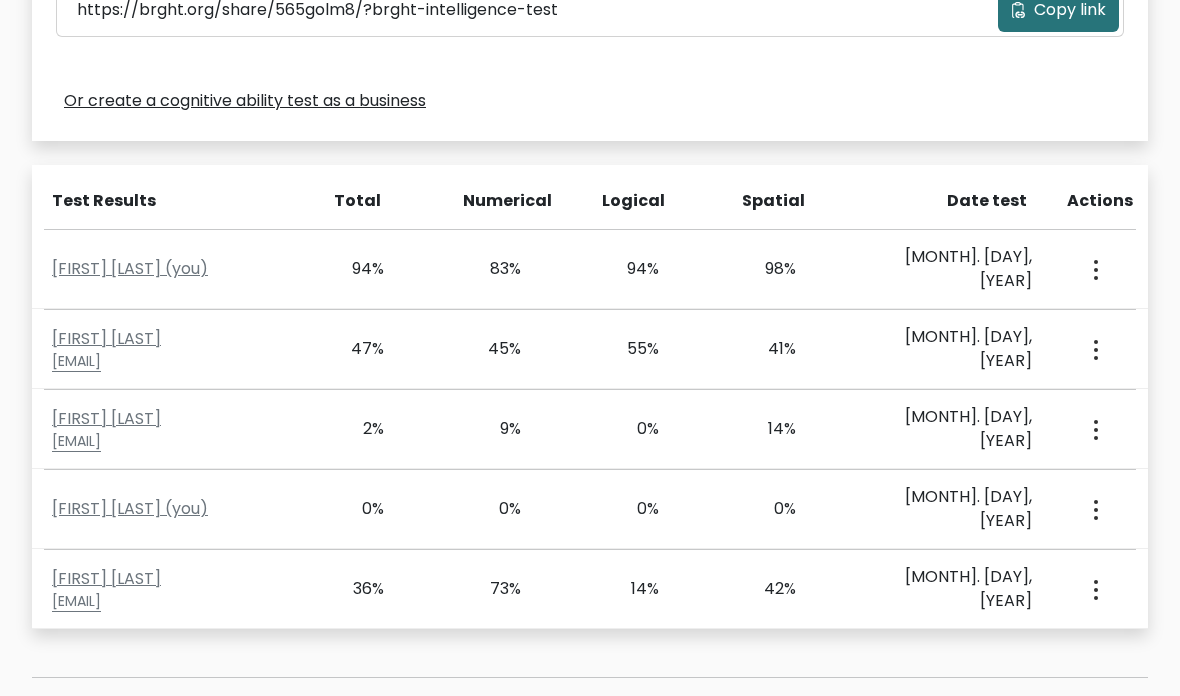 click on "[MONTH]. [DAY], [YEAR]" at bounding box center [954, 350] 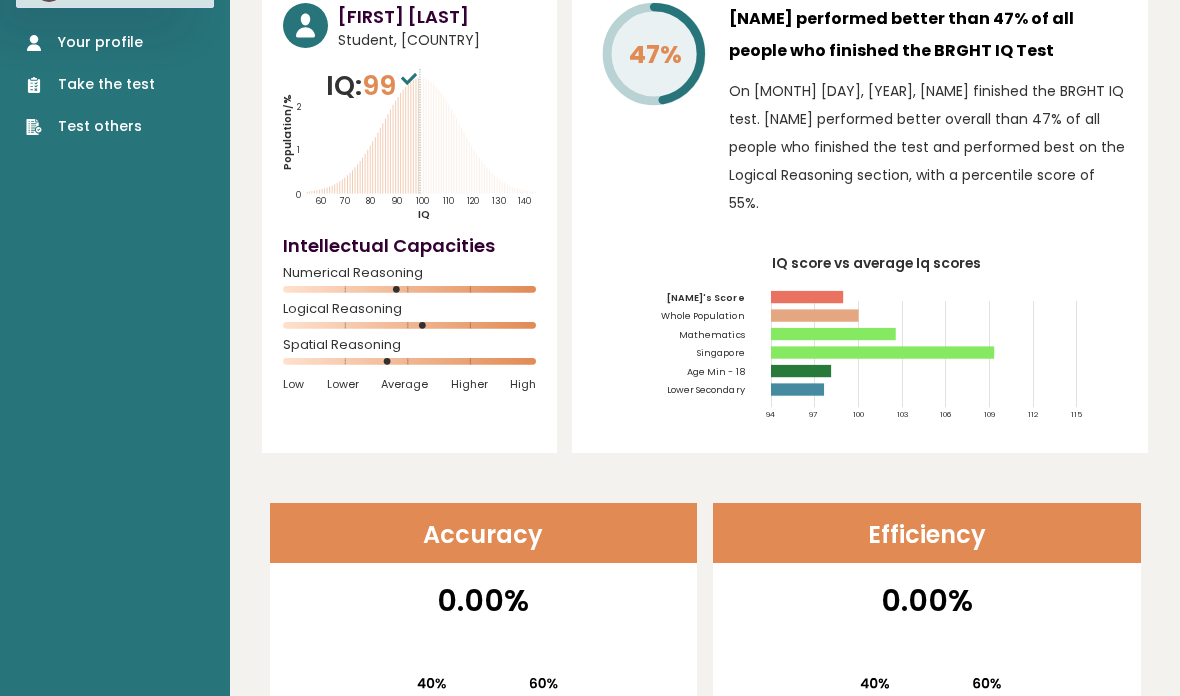 scroll, scrollTop: 0, scrollLeft: 0, axis: both 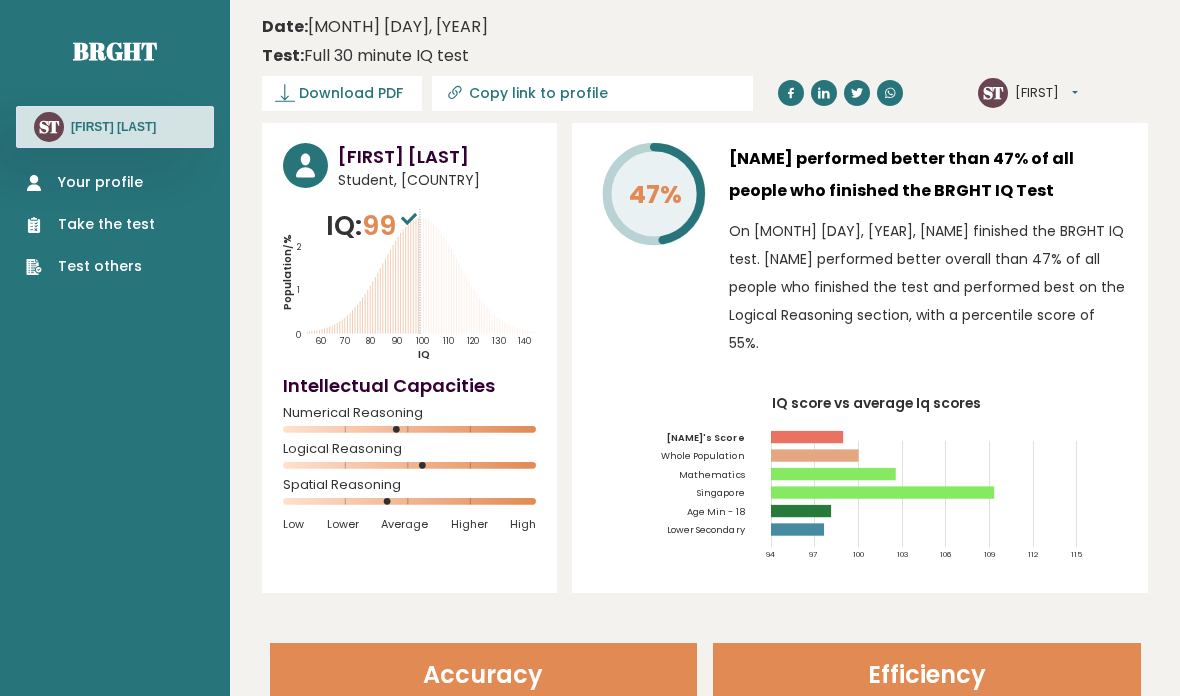 click on "Take the test" at bounding box center [90, 224] 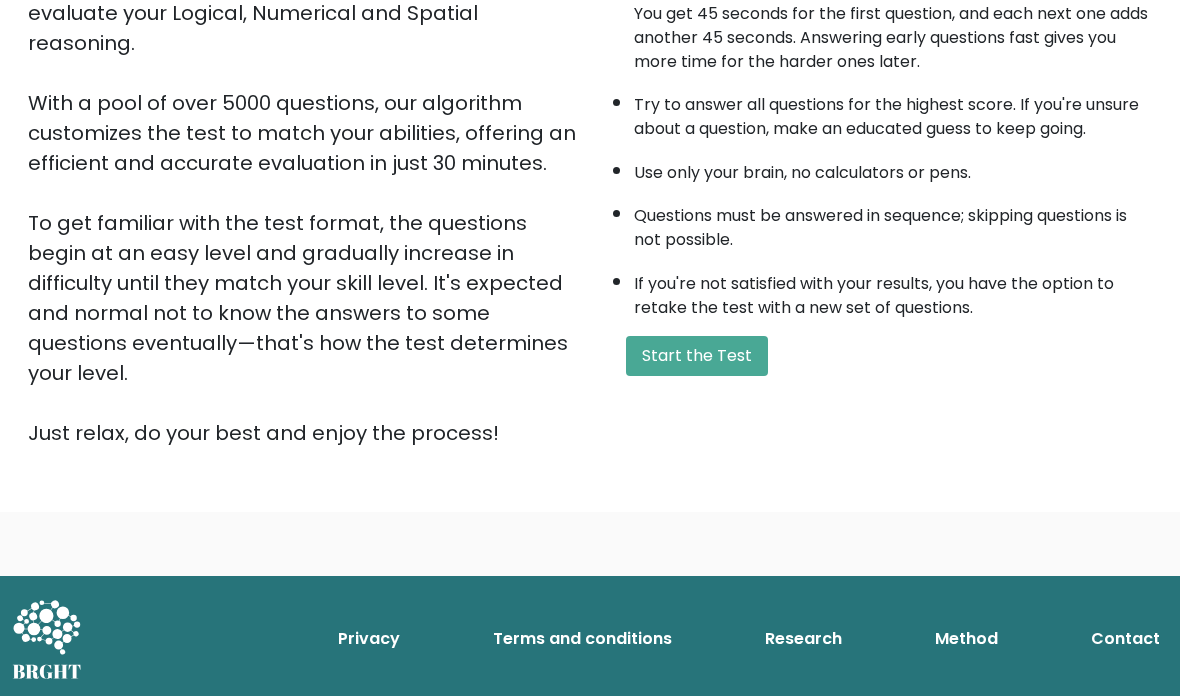 scroll, scrollTop: 279, scrollLeft: 0, axis: vertical 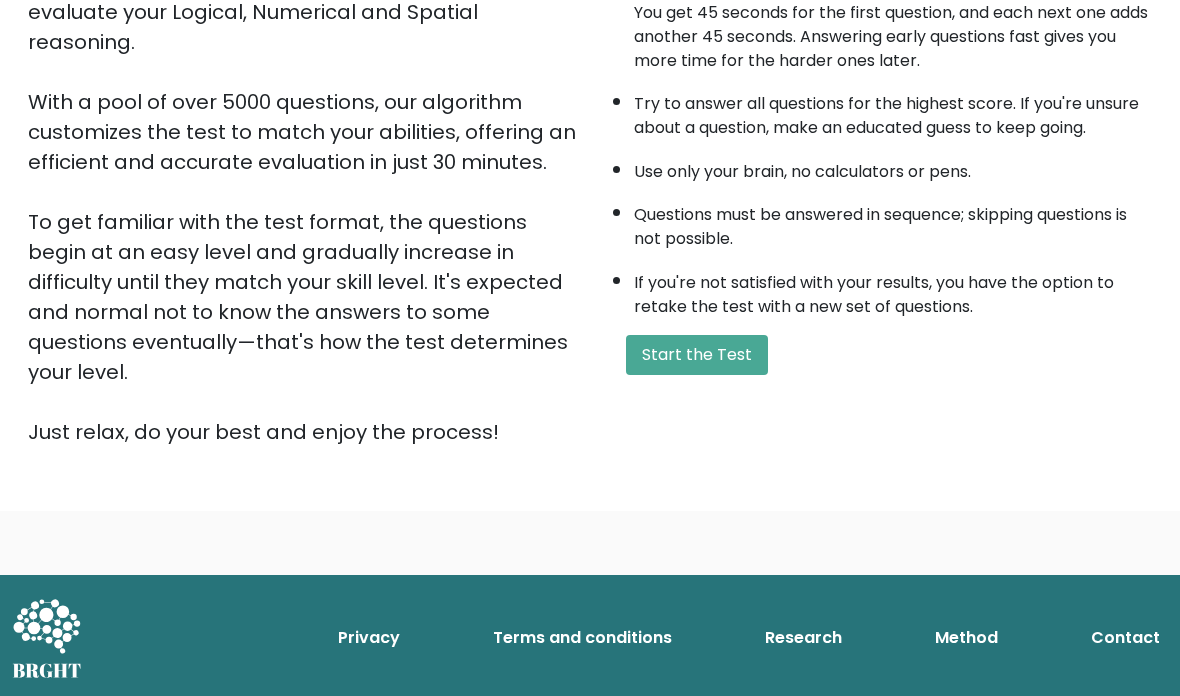 click on "Start the Test" at bounding box center (697, 355) 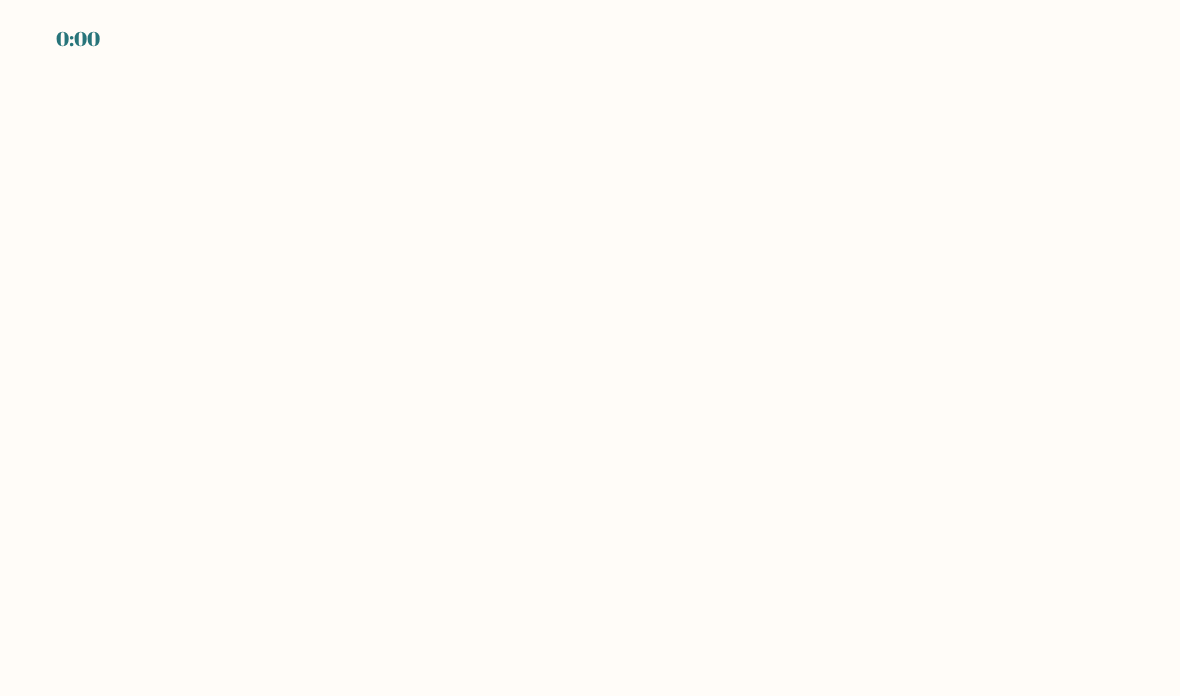 scroll, scrollTop: 0, scrollLeft: 0, axis: both 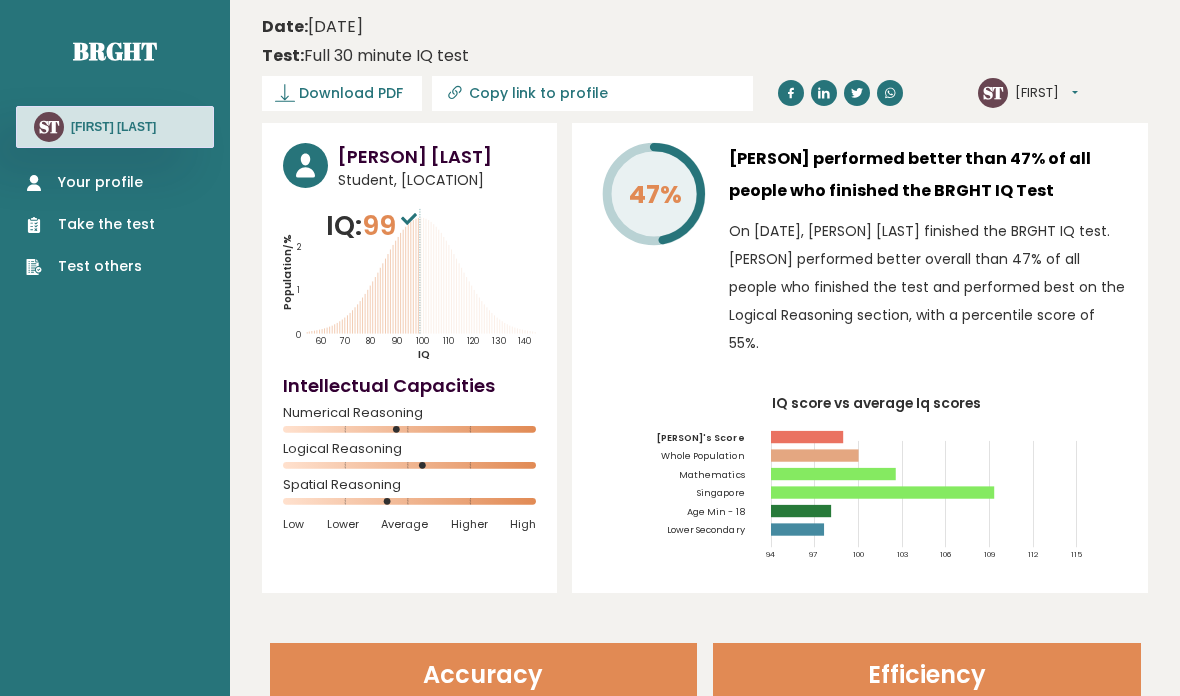 click on "Take the test" at bounding box center [90, 224] 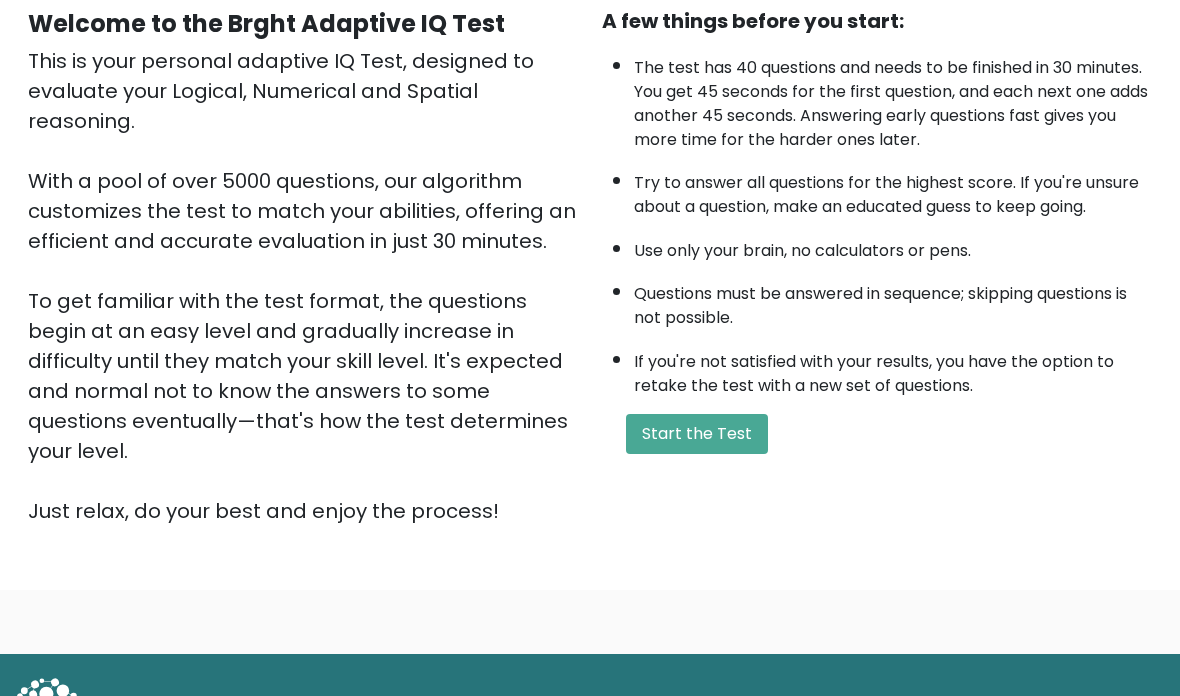 scroll, scrollTop: 0, scrollLeft: 0, axis: both 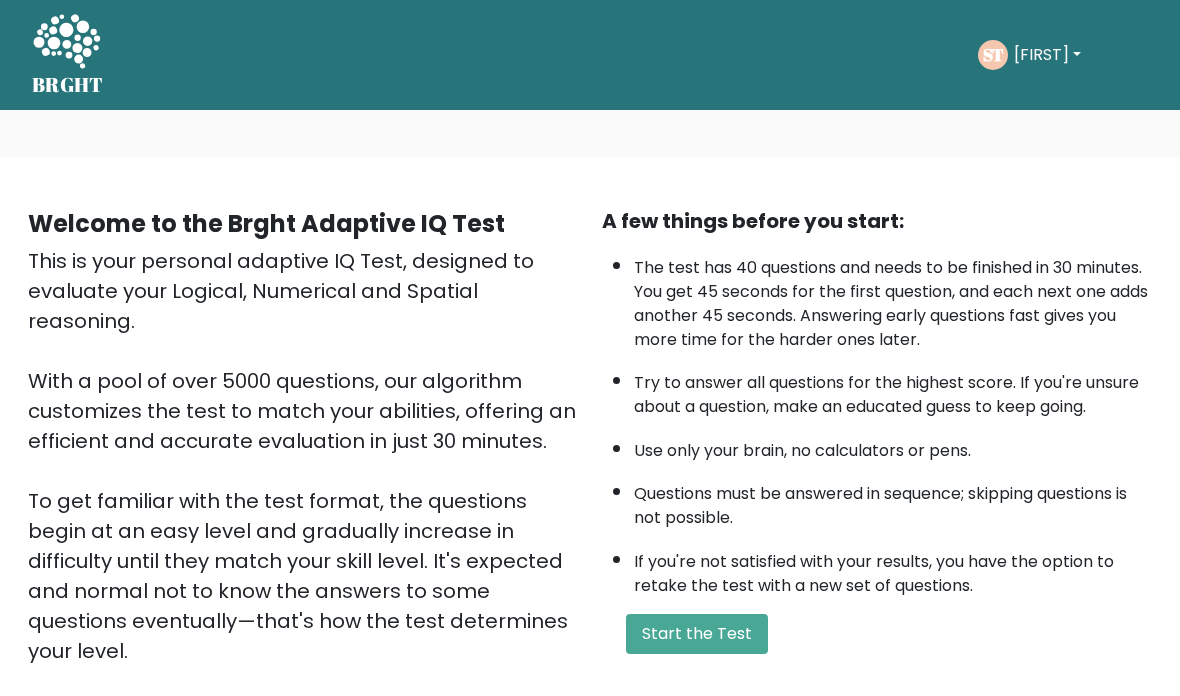 click on "Start the Test" at bounding box center [697, 634] 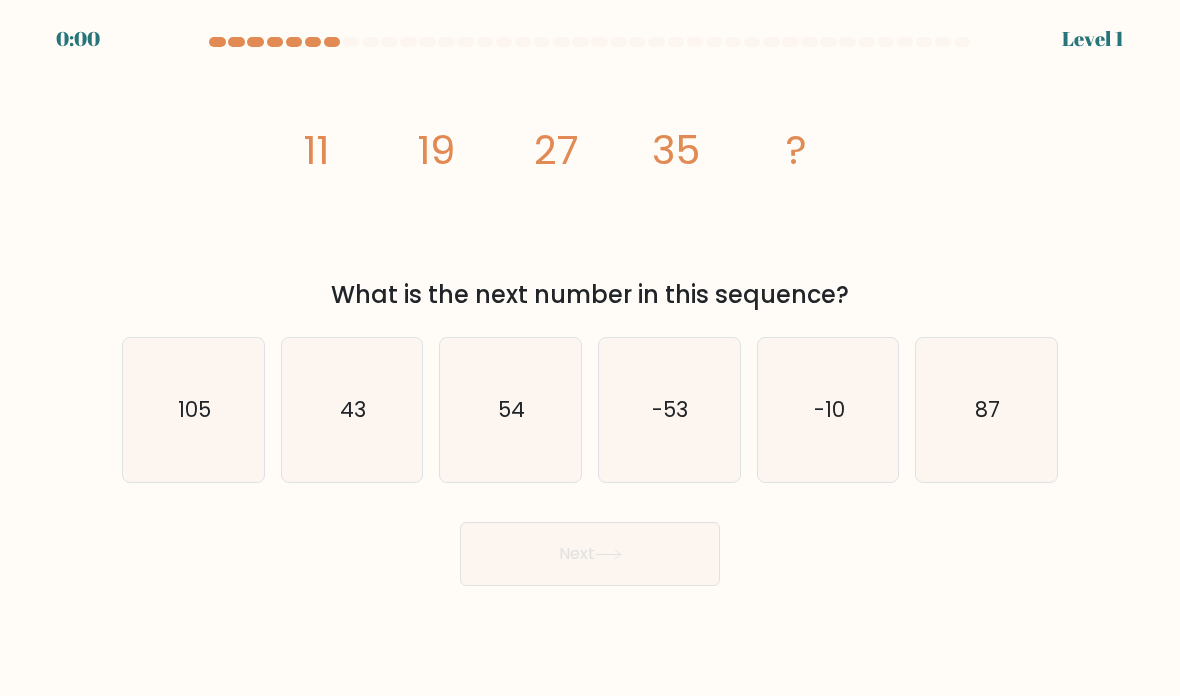 scroll, scrollTop: 0, scrollLeft: 0, axis: both 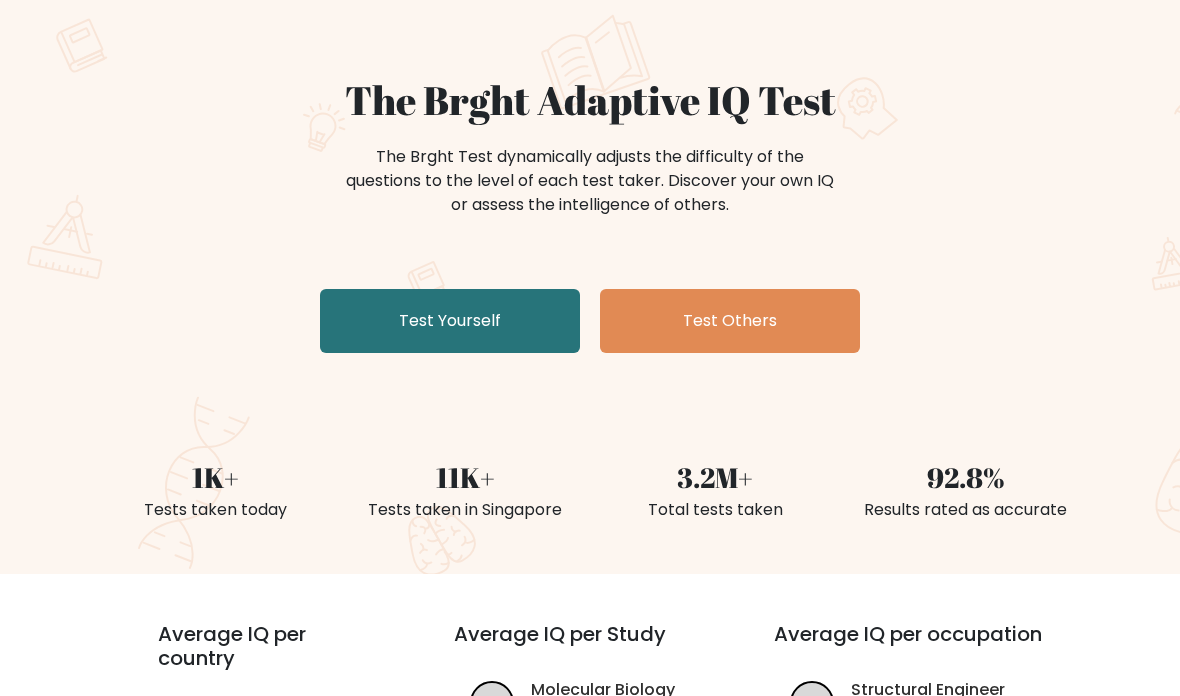click on "Test Yourself" at bounding box center [450, 322] 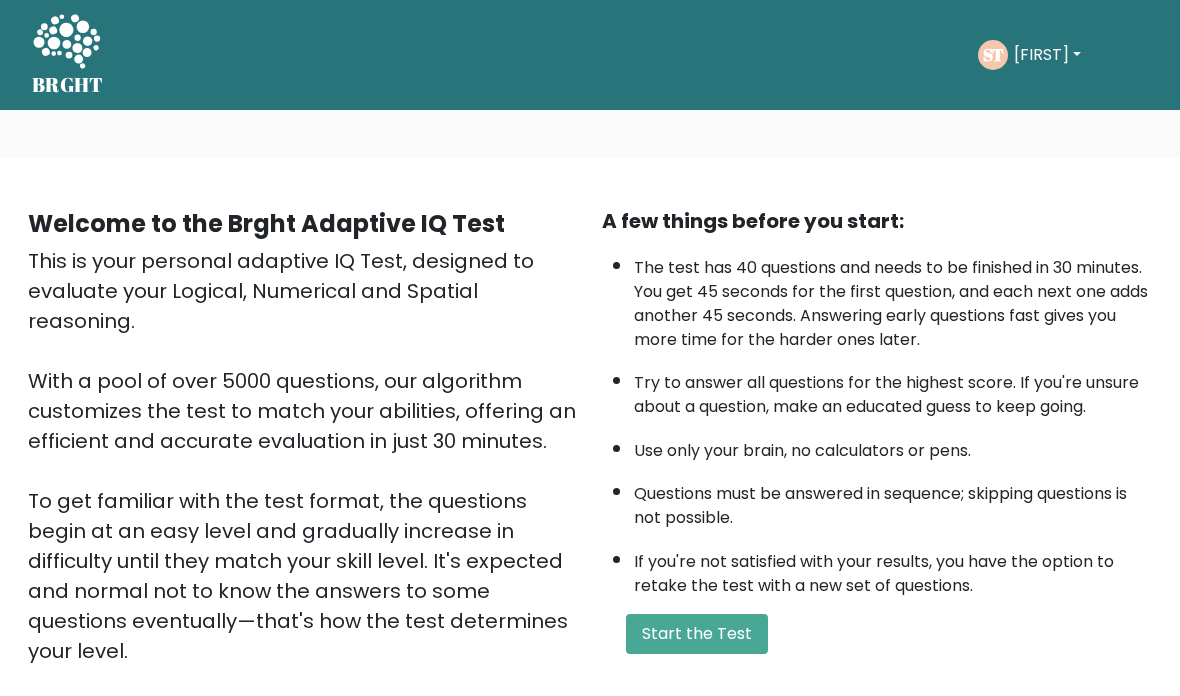scroll, scrollTop: 0, scrollLeft: 0, axis: both 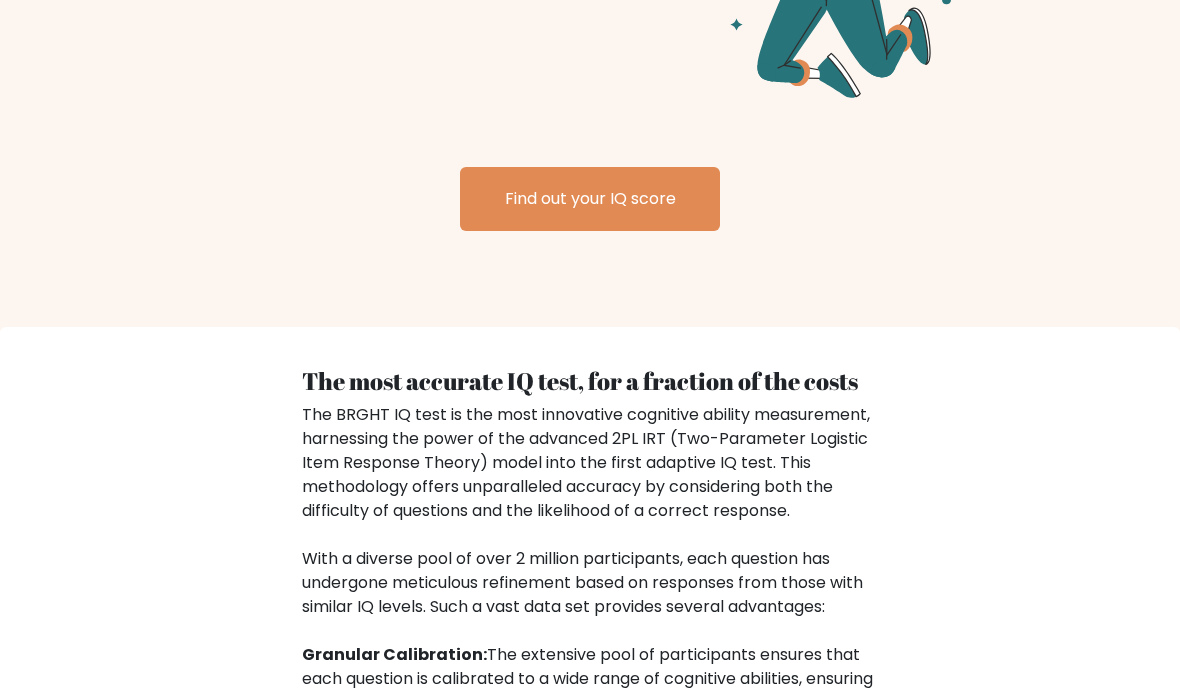 click on "Find out your IQ score" at bounding box center [590, 199] 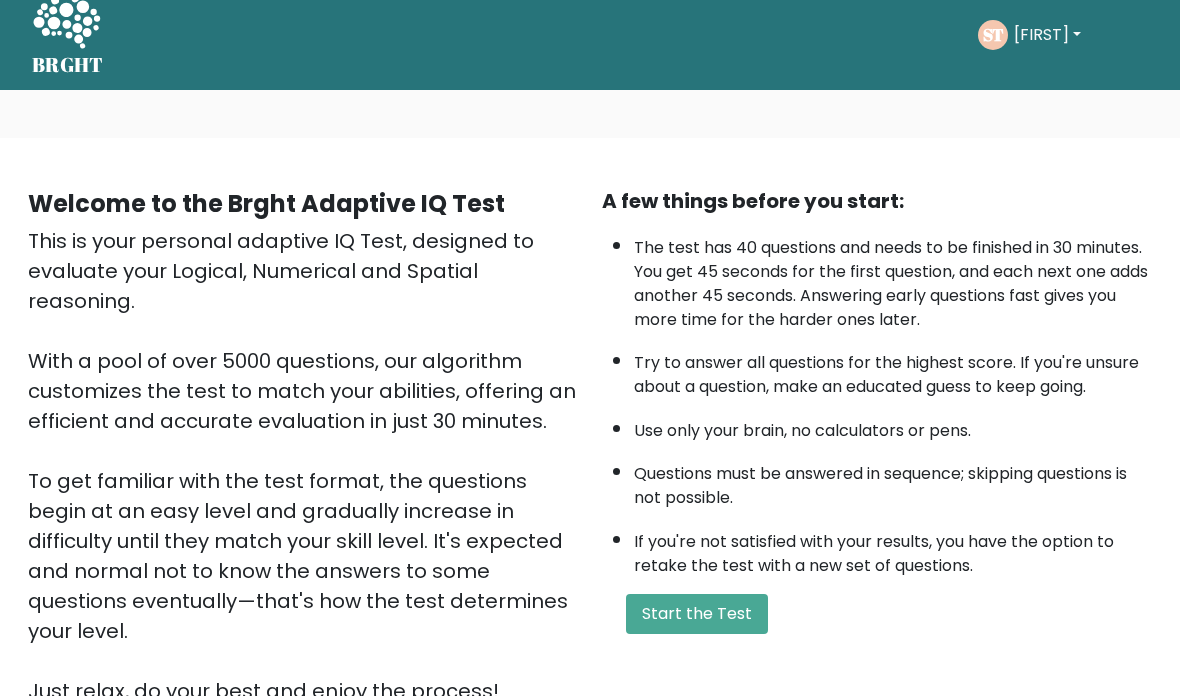 scroll, scrollTop: 23, scrollLeft: 0, axis: vertical 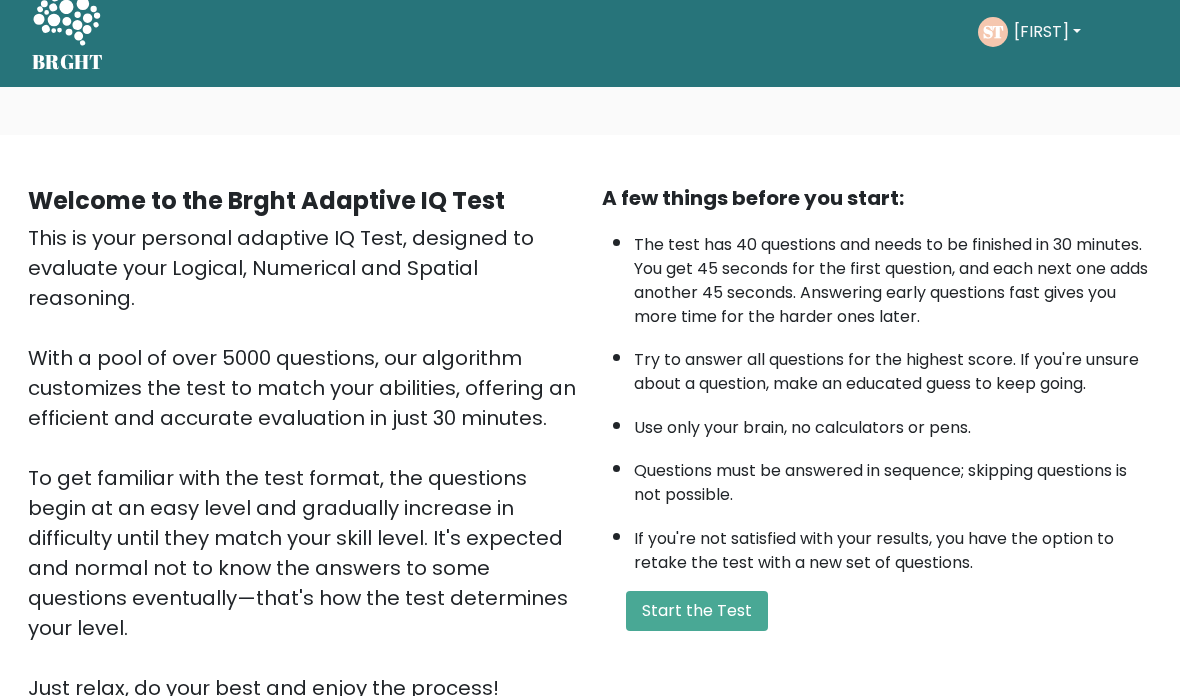 click on "Start the Test" at bounding box center [697, 611] 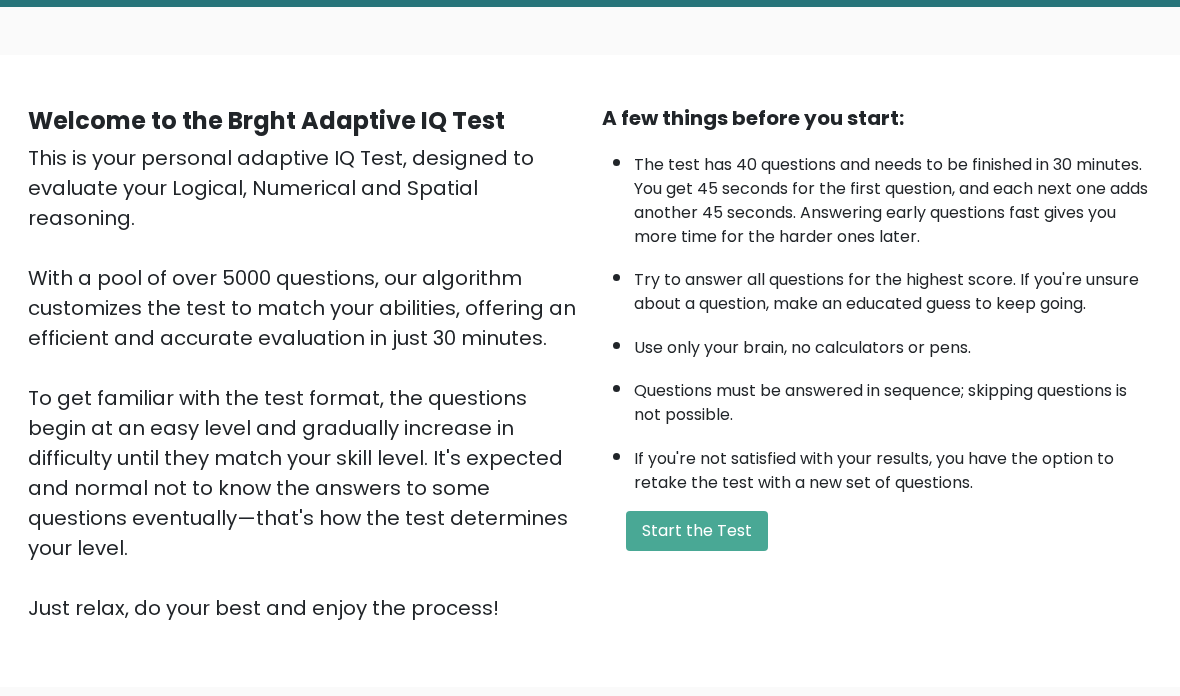 click on "[FIRST]" at bounding box center [1047, -48] 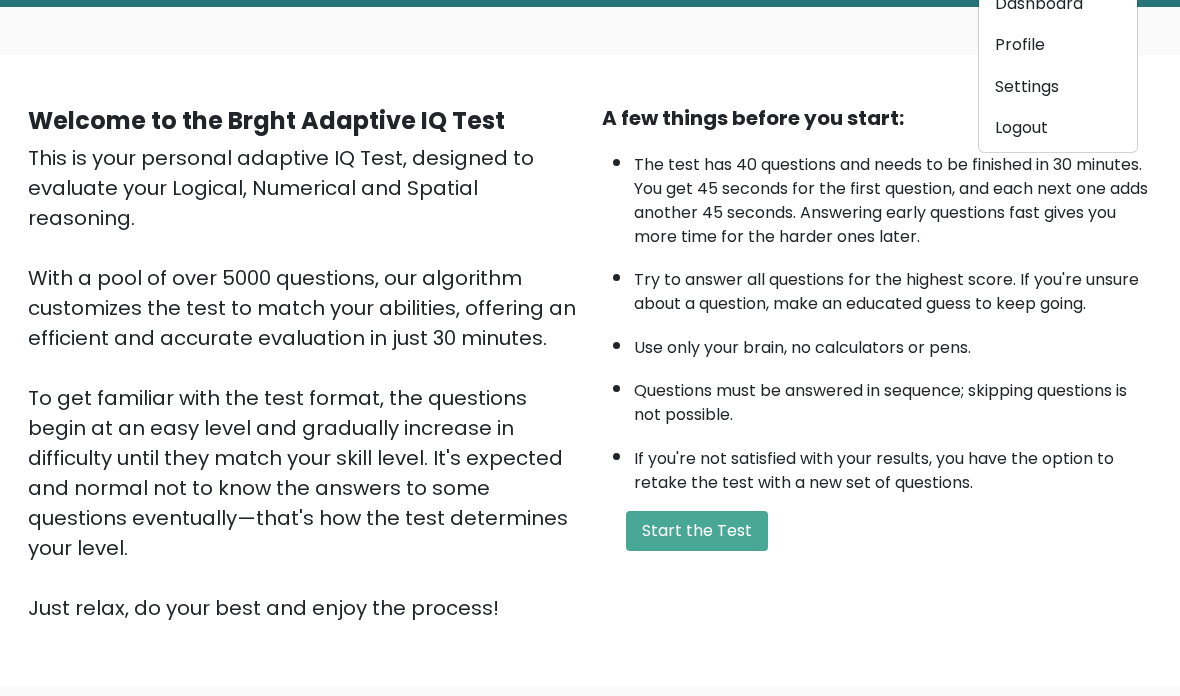 click on "Sarah" at bounding box center (1047, -48) 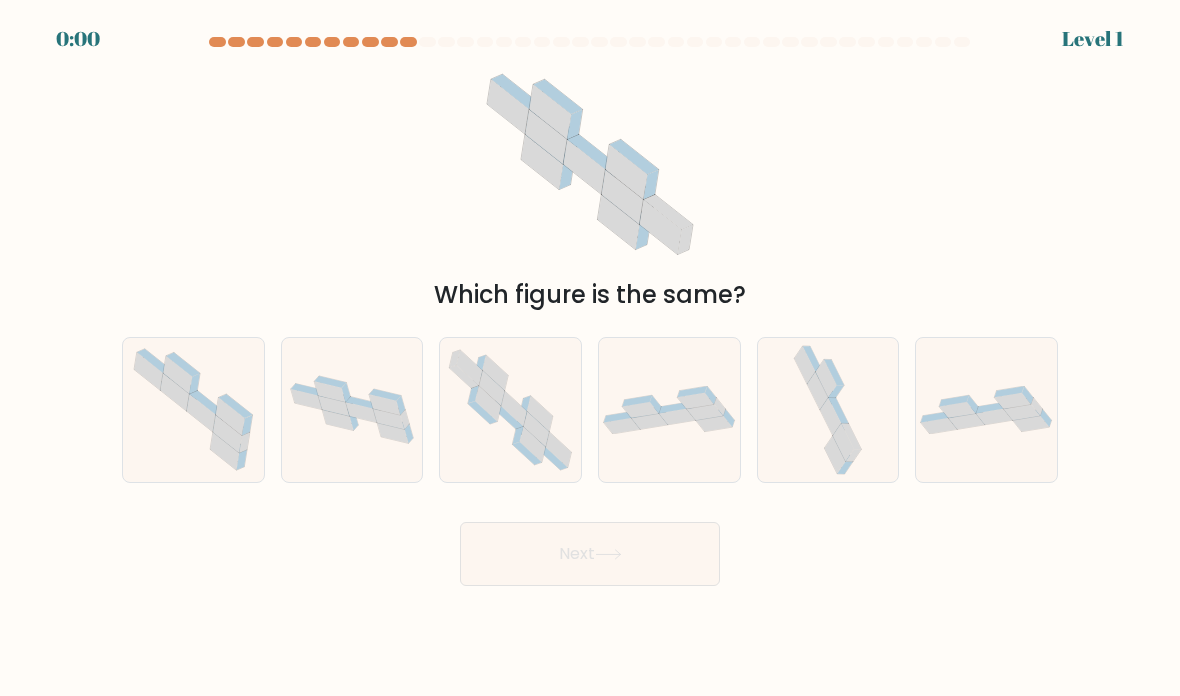 scroll, scrollTop: 0, scrollLeft: 0, axis: both 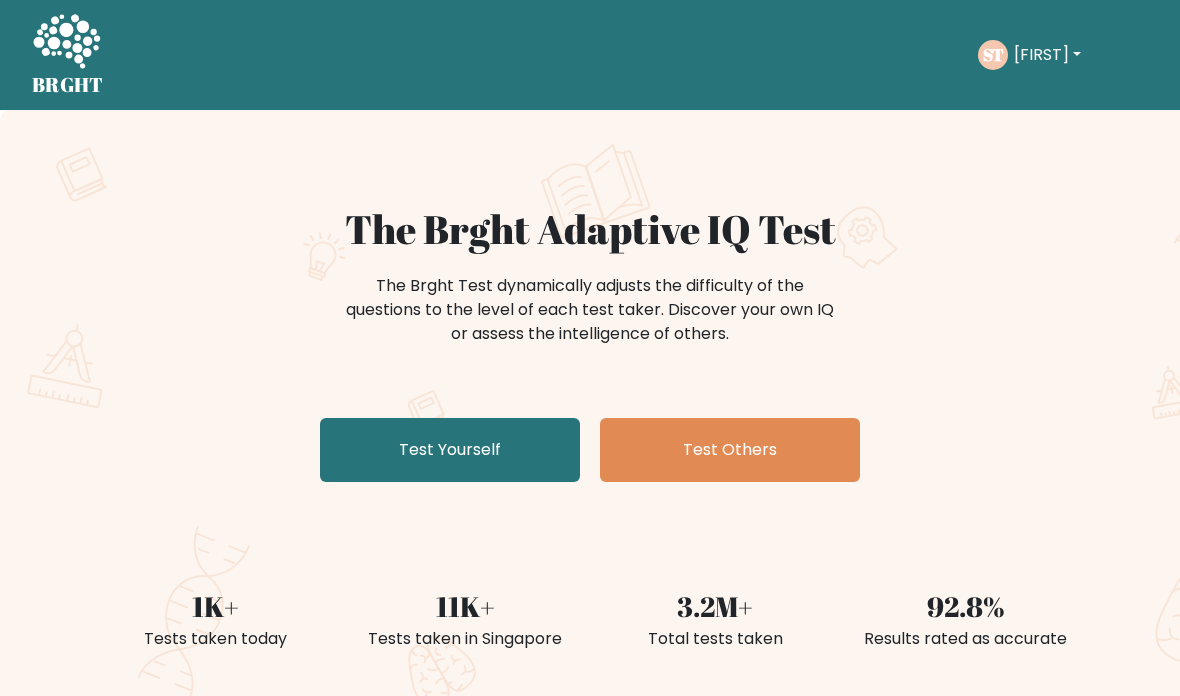 click on "[FIRST]" at bounding box center [1047, 55] 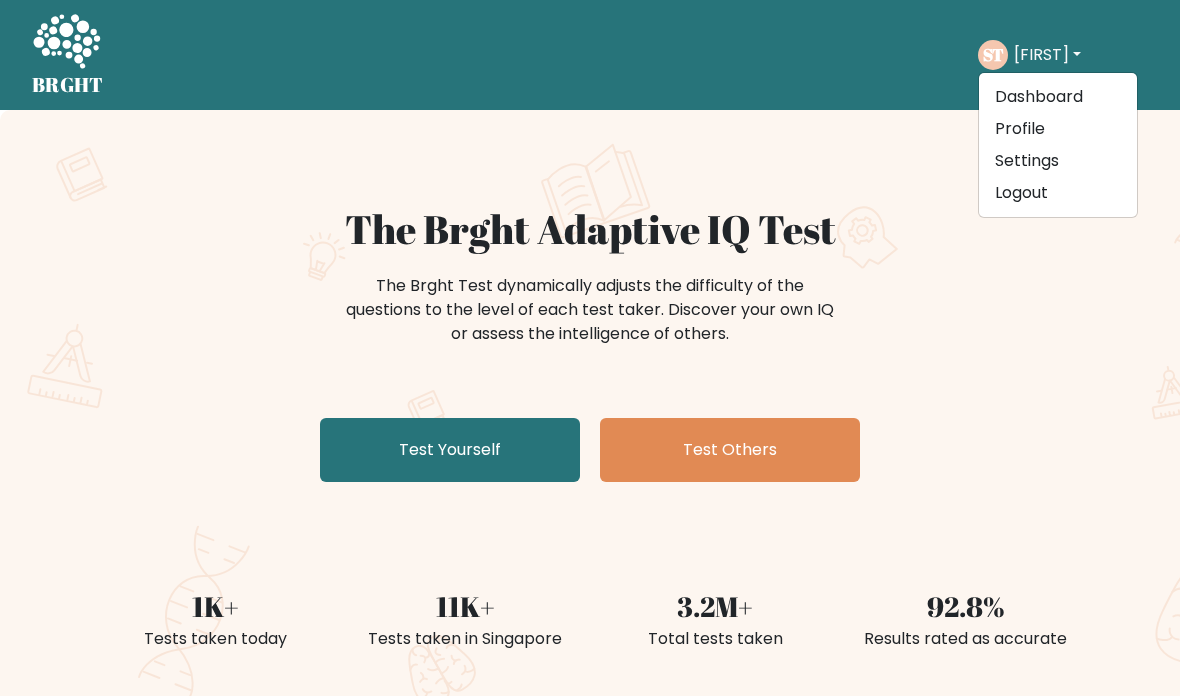 click on "Profile" at bounding box center [1058, 129] 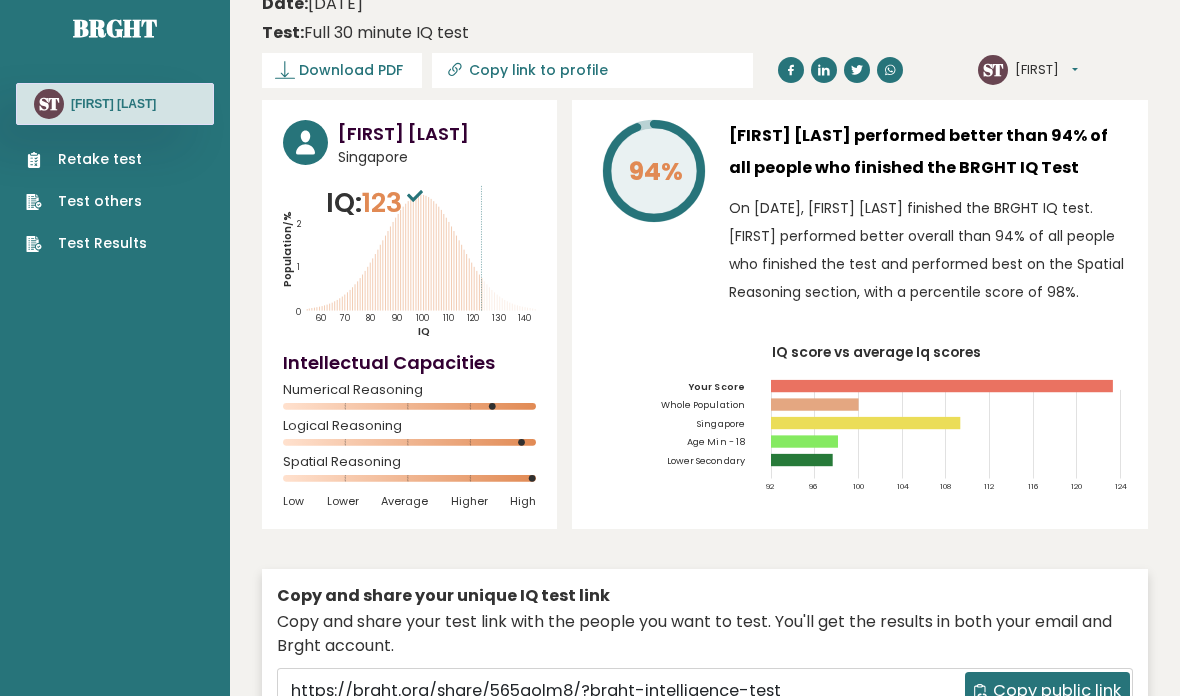 scroll, scrollTop: 0, scrollLeft: 0, axis: both 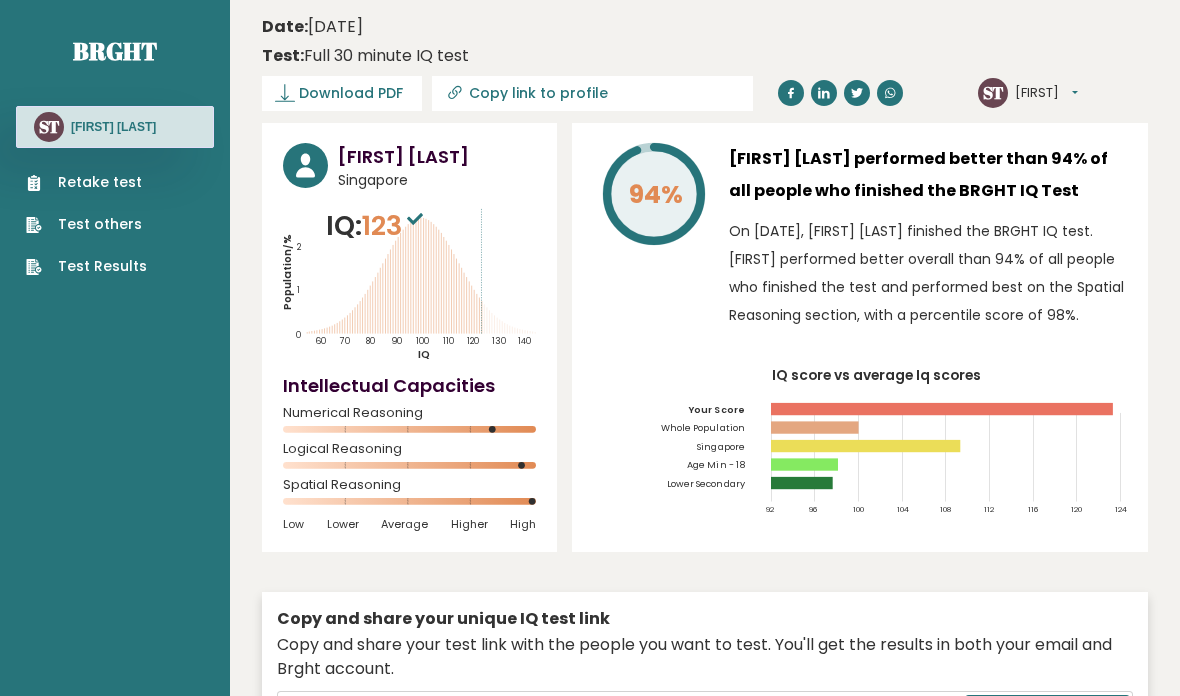 click on "Retake test" at bounding box center [86, 182] 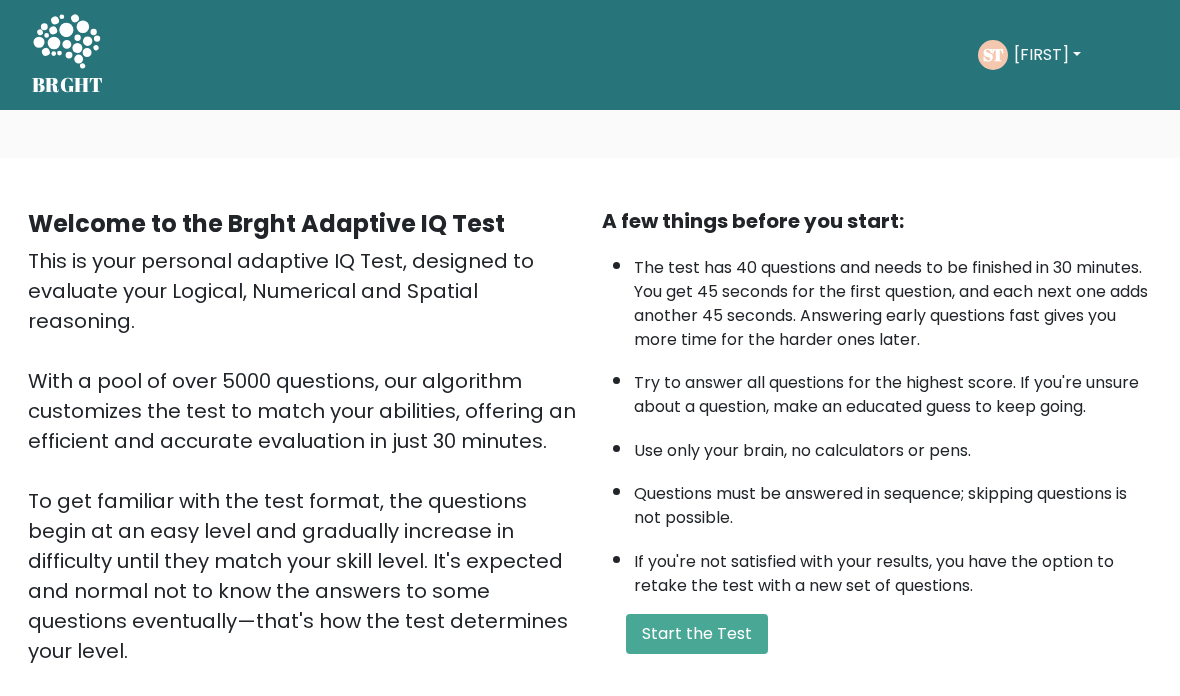 scroll, scrollTop: 0, scrollLeft: 0, axis: both 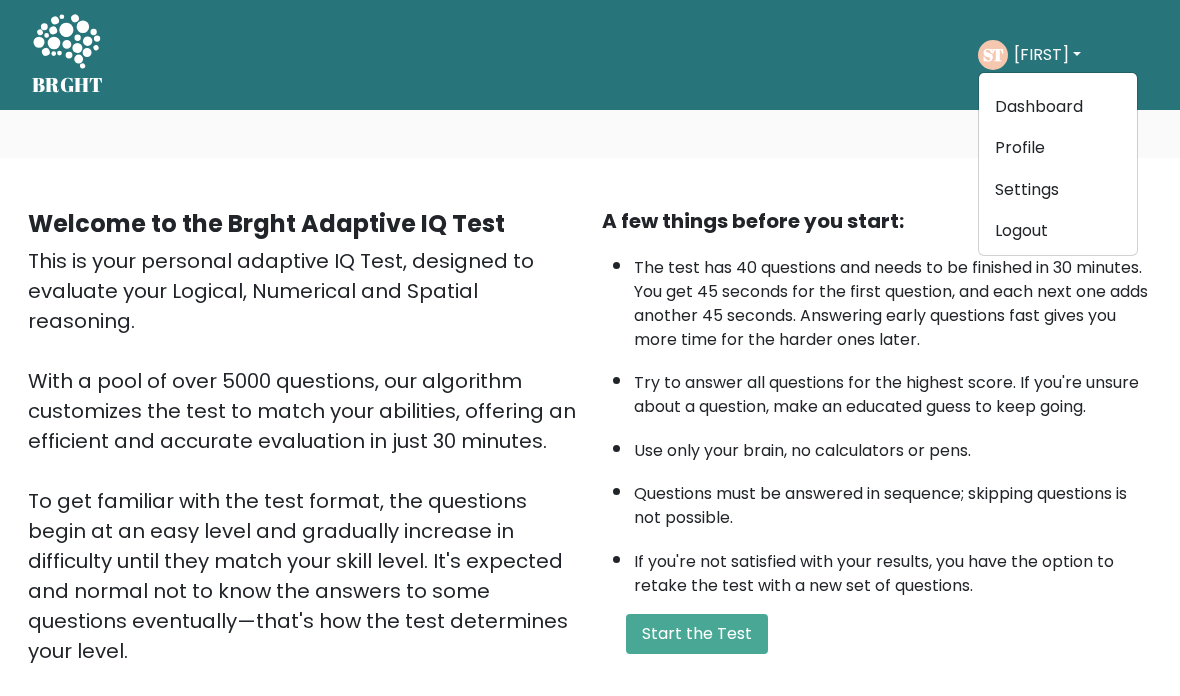 click on "Logout" at bounding box center [1058, 231] 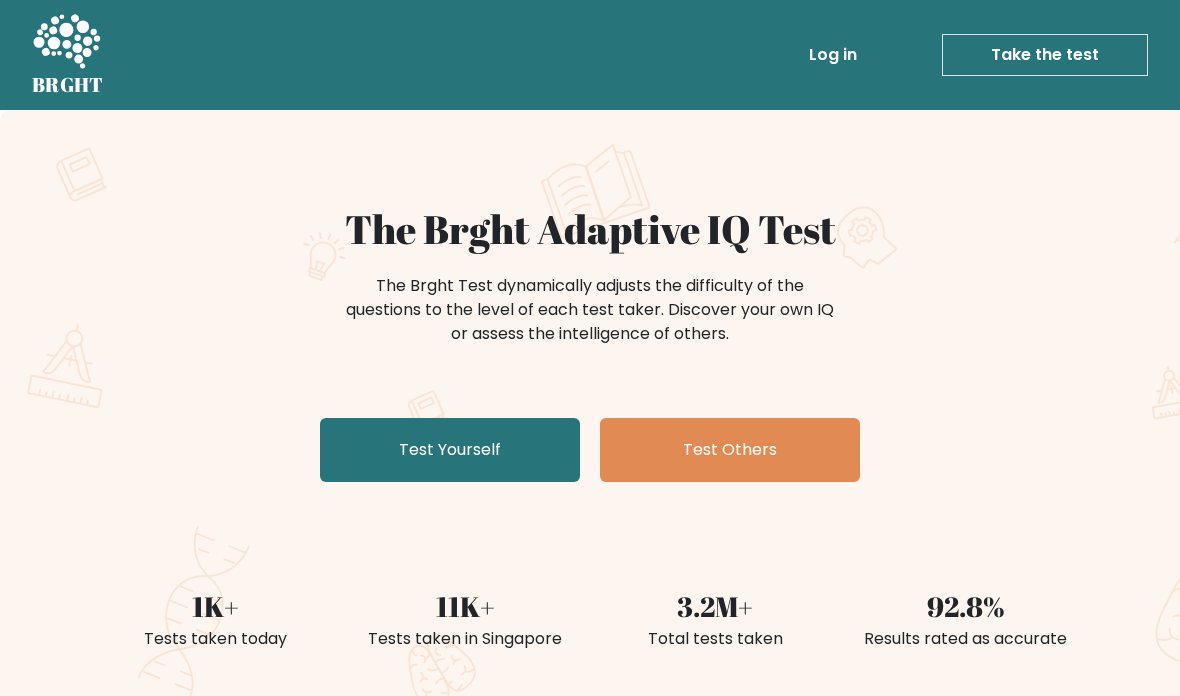 scroll, scrollTop: 0, scrollLeft: 0, axis: both 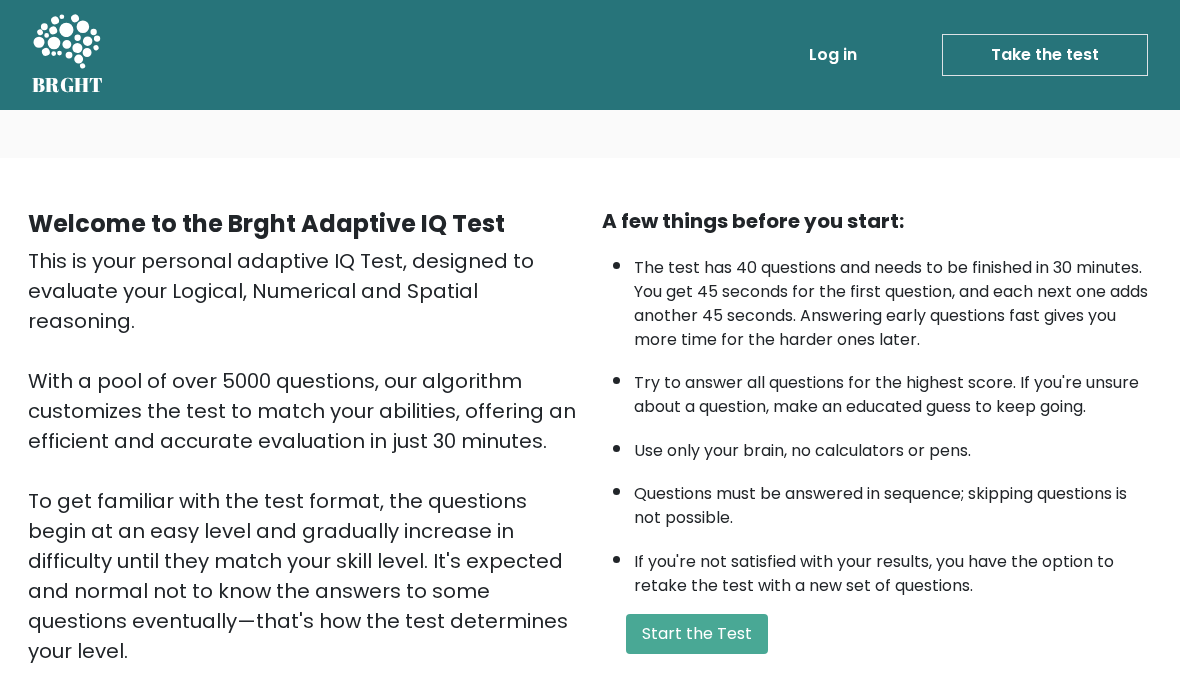click on "Start the Test" at bounding box center [697, 634] 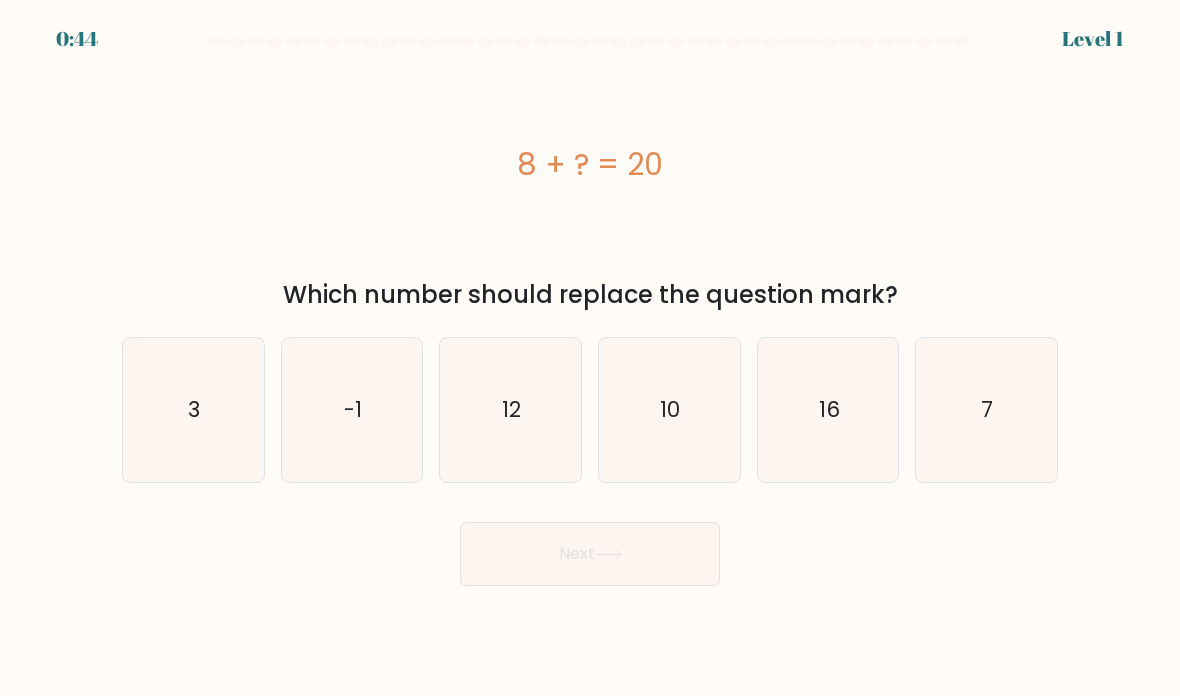 scroll, scrollTop: 0, scrollLeft: 0, axis: both 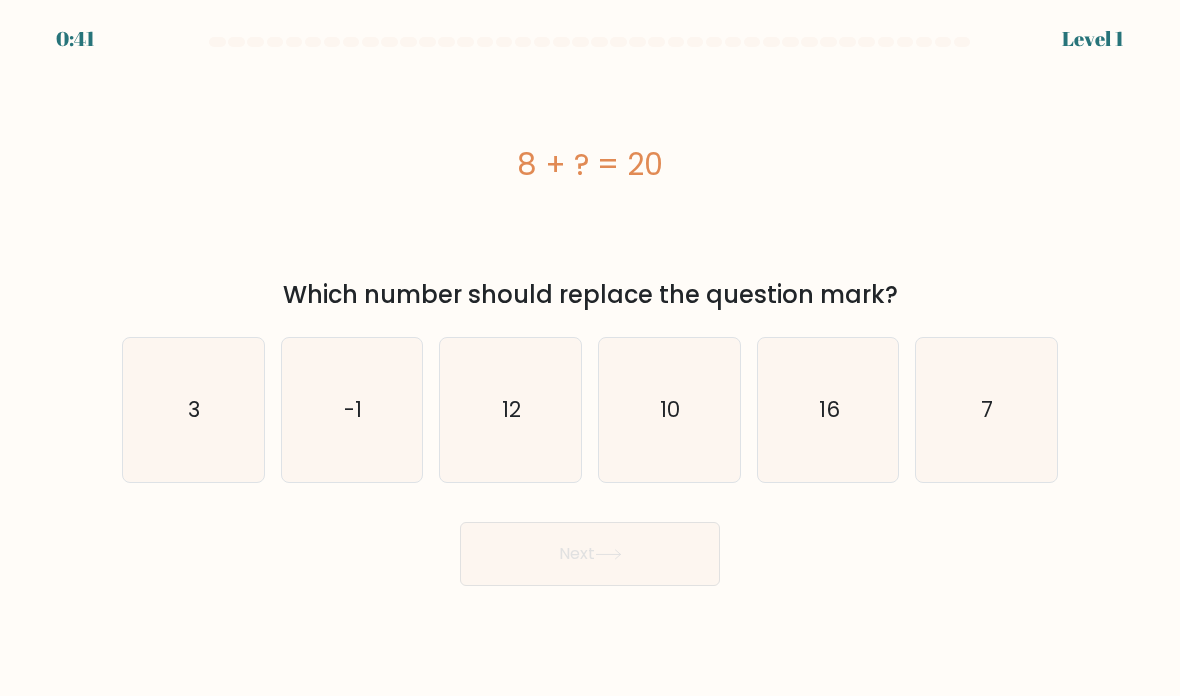 click on "12" 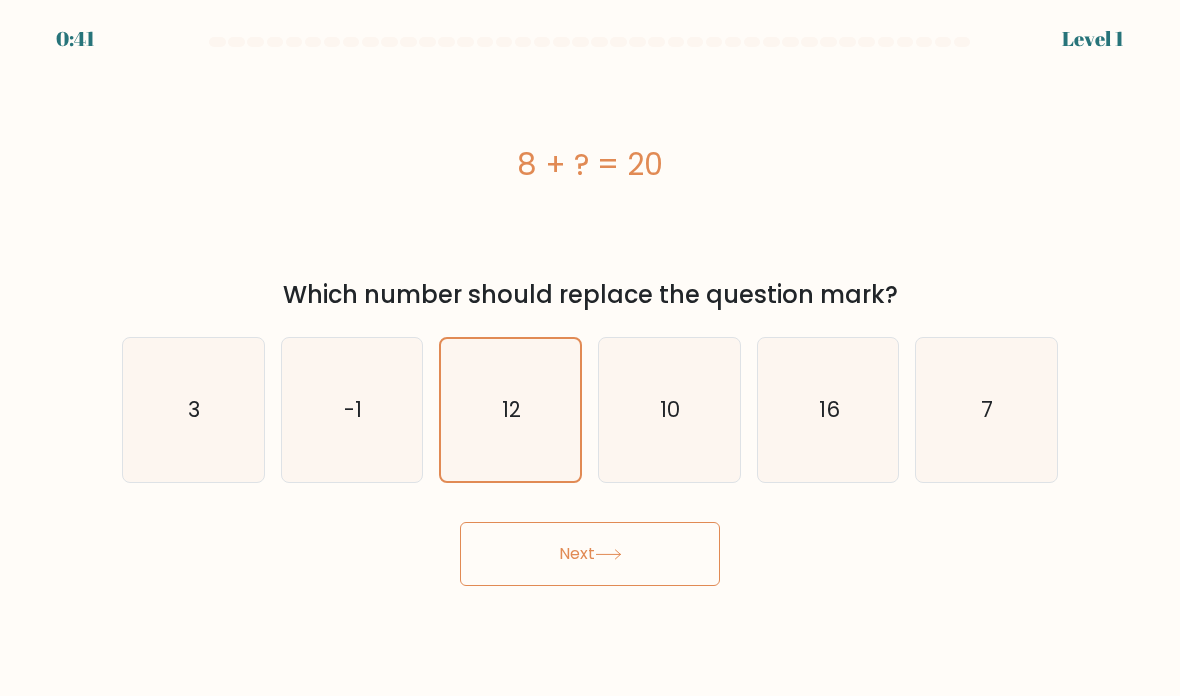 click on "Next" at bounding box center (590, 554) 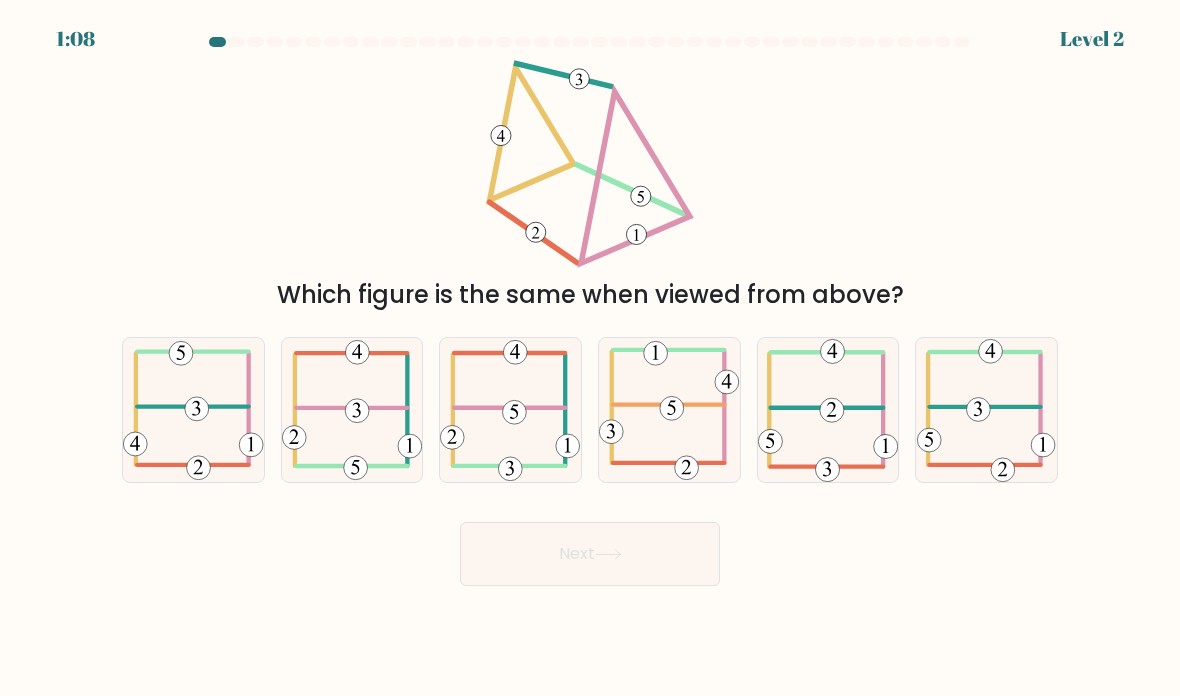 click 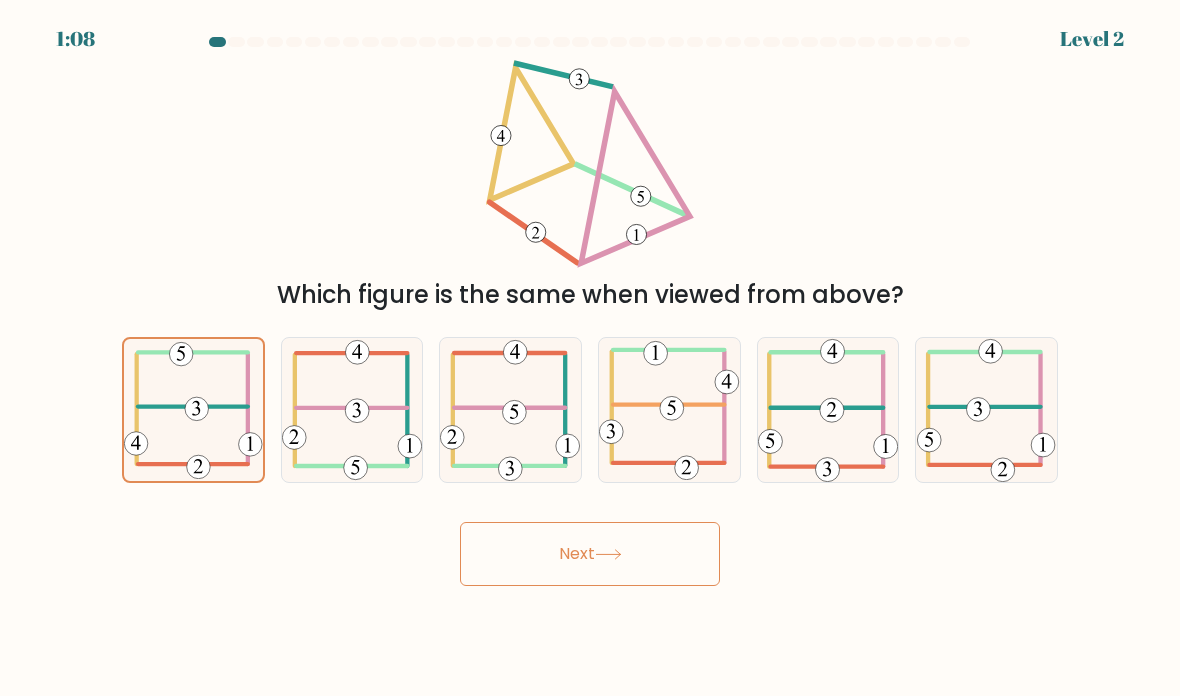 click on "Next" at bounding box center (590, 554) 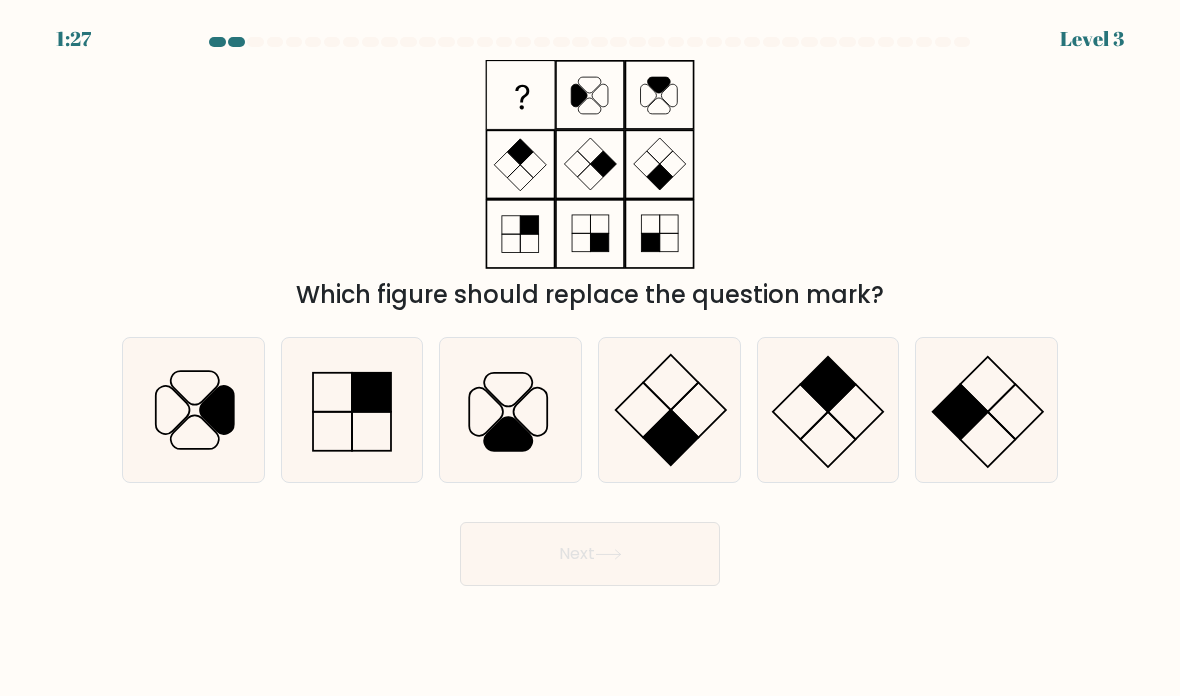 click 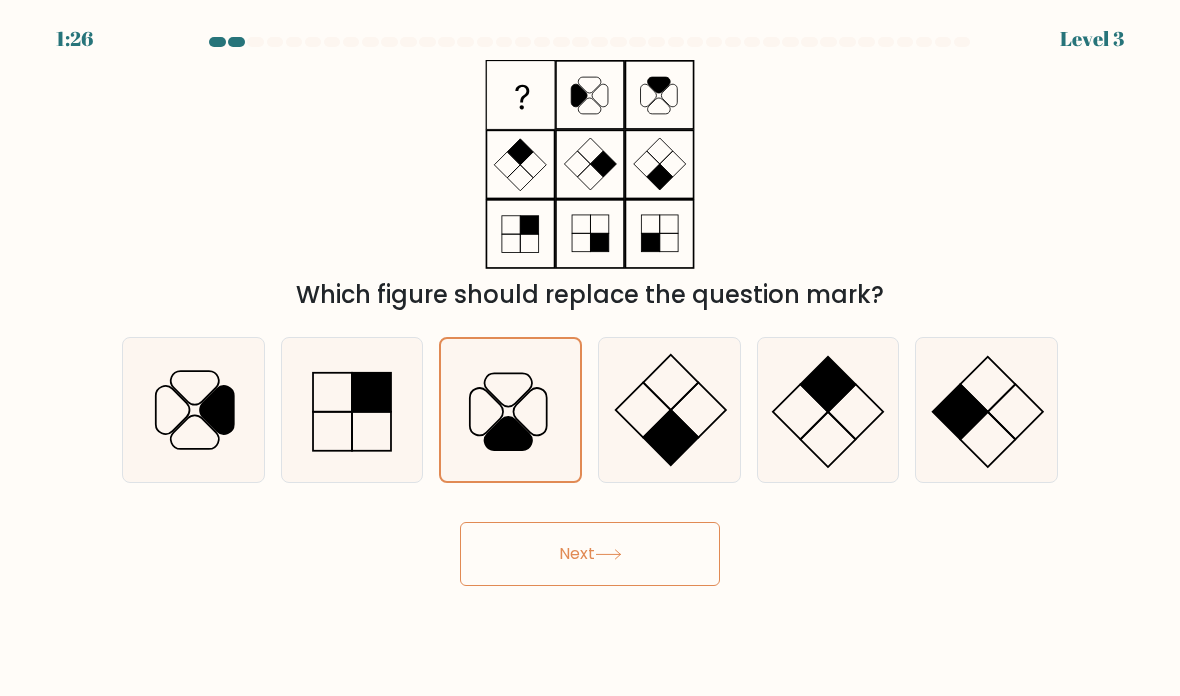 click on "Next" at bounding box center (590, 554) 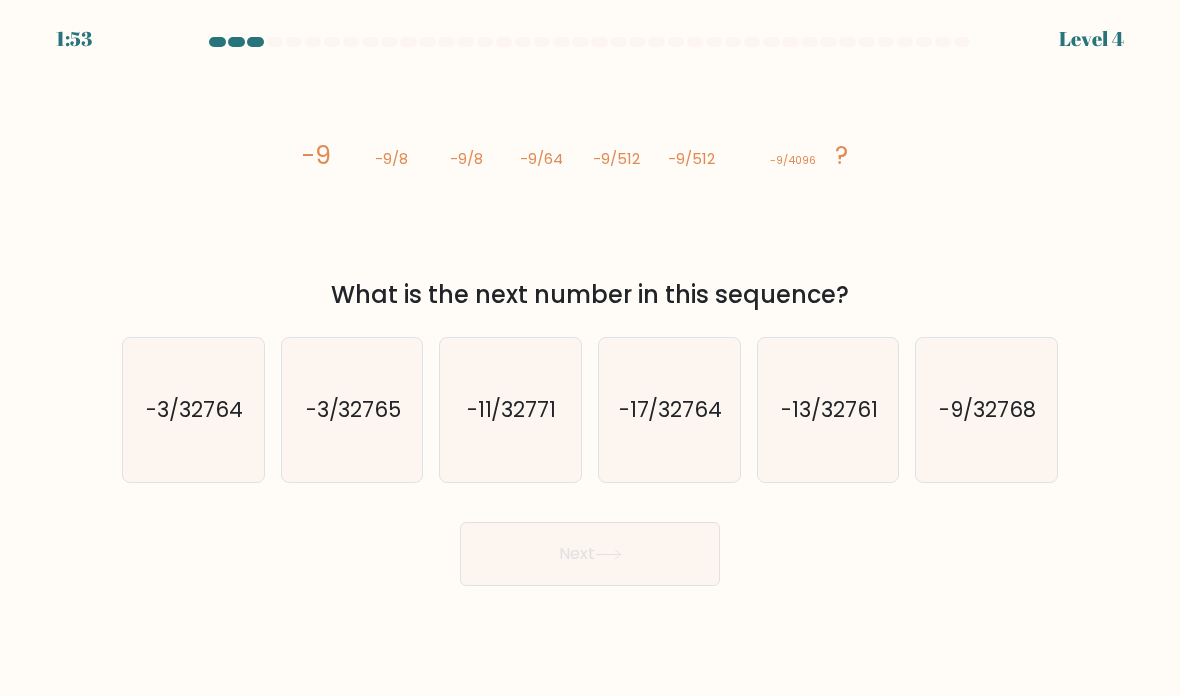 click on "-9/32768" 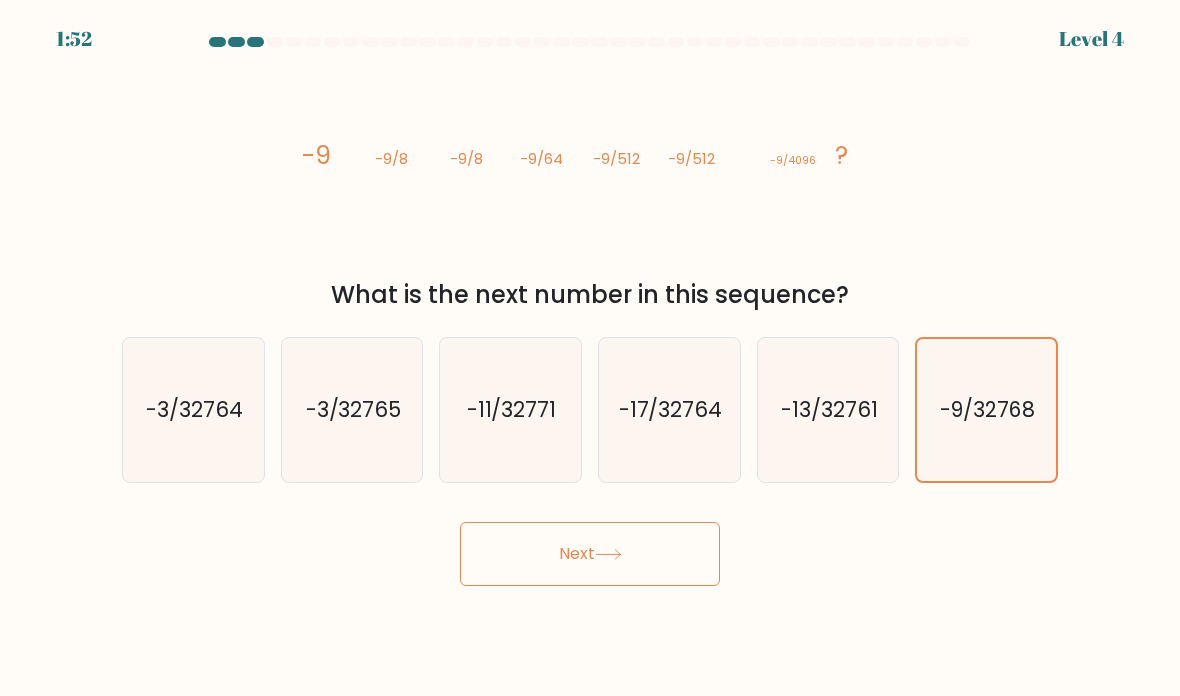 click on "Next" at bounding box center [590, 554] 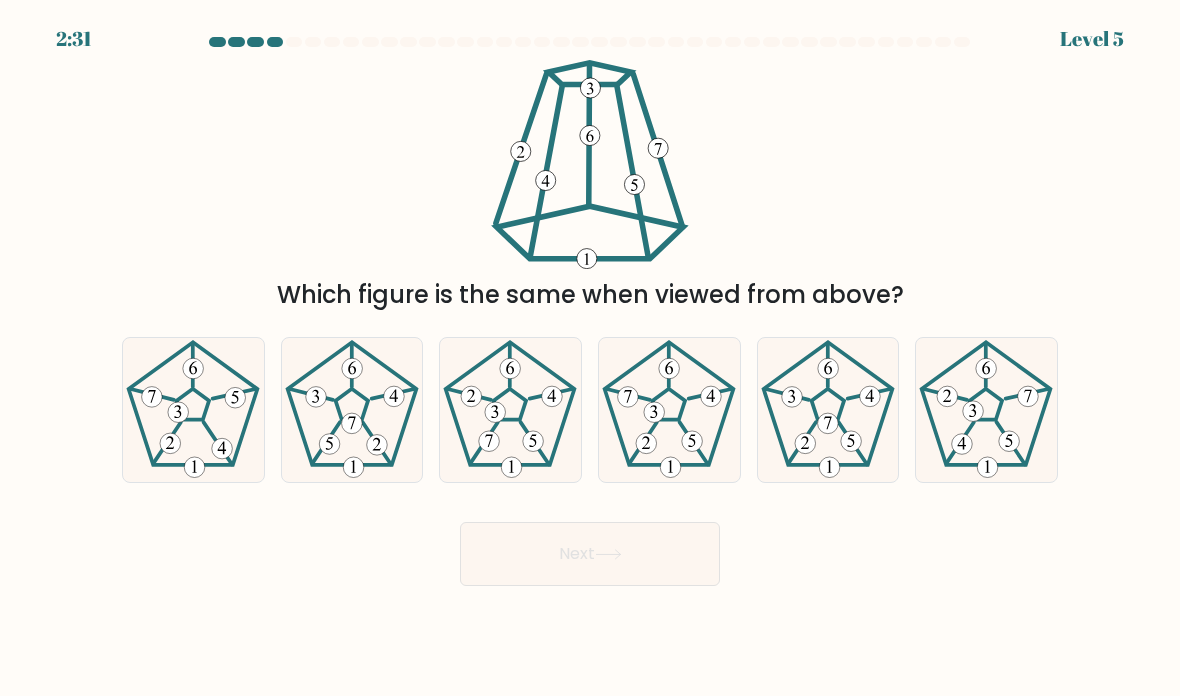 click 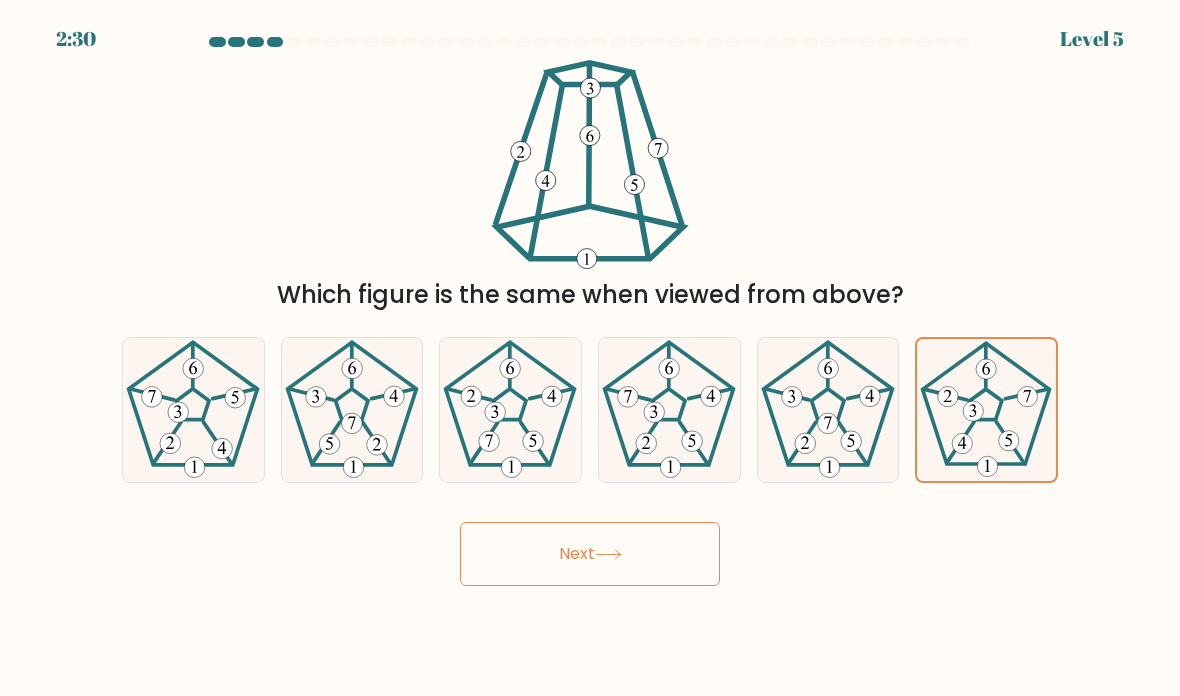 click on "Next" at bounding box center [590, 554] 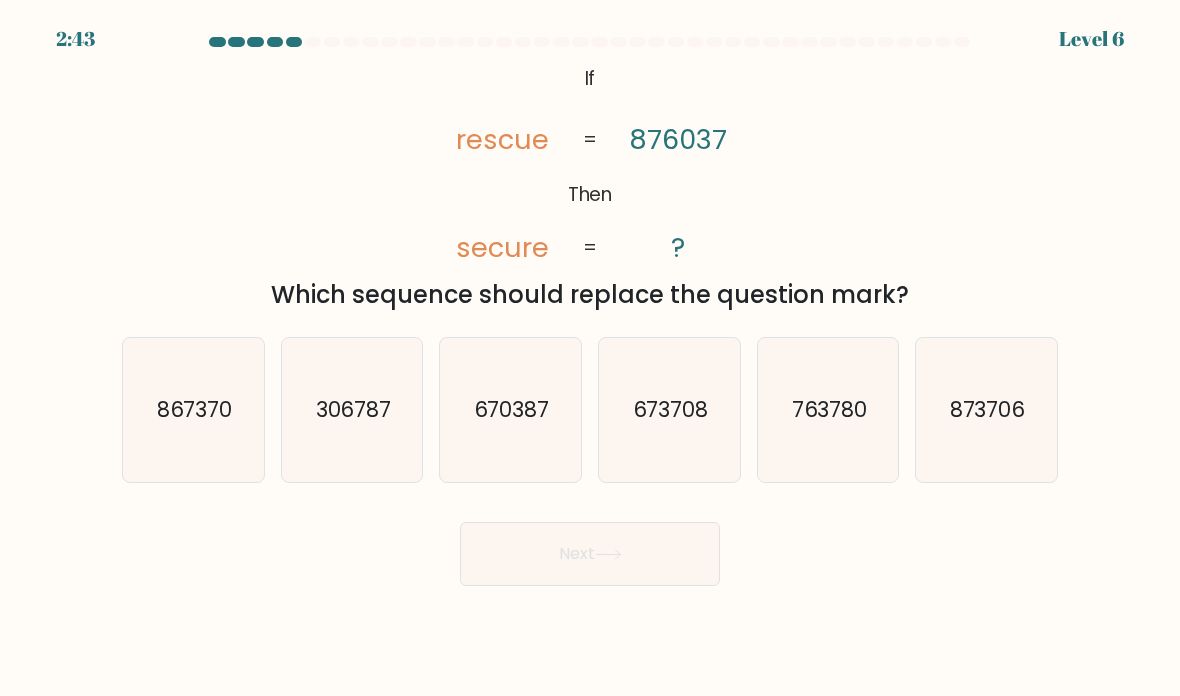 click on "670387" 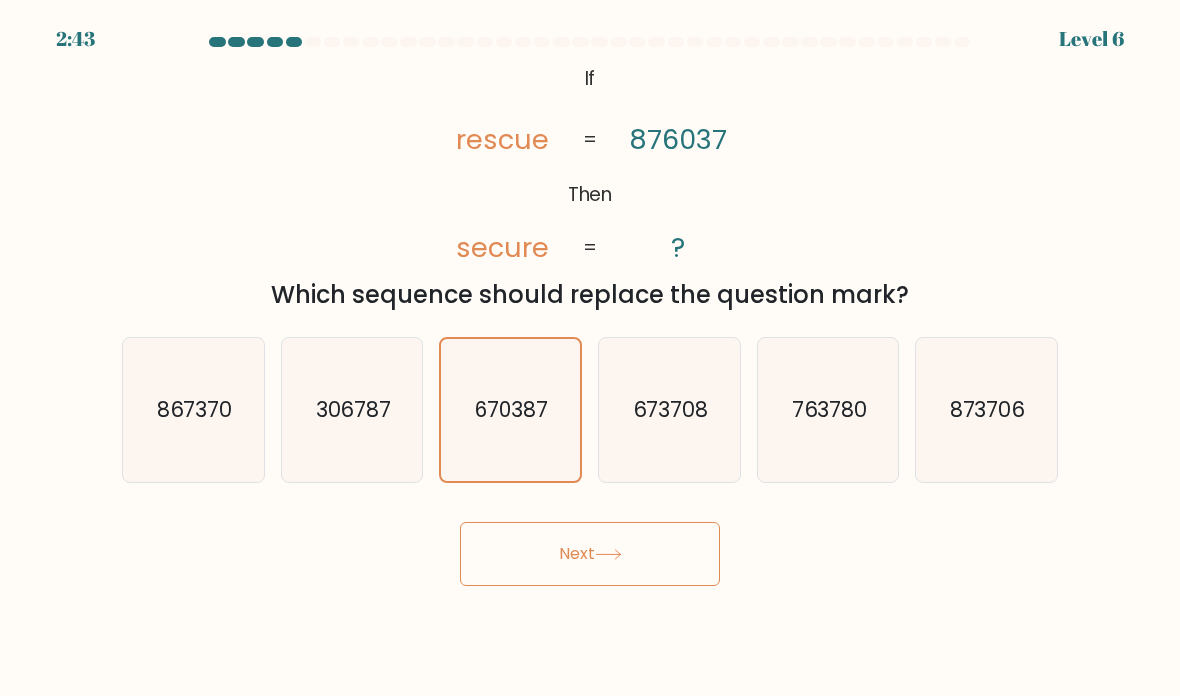 click on "Next" at bounding box center (590, 554) 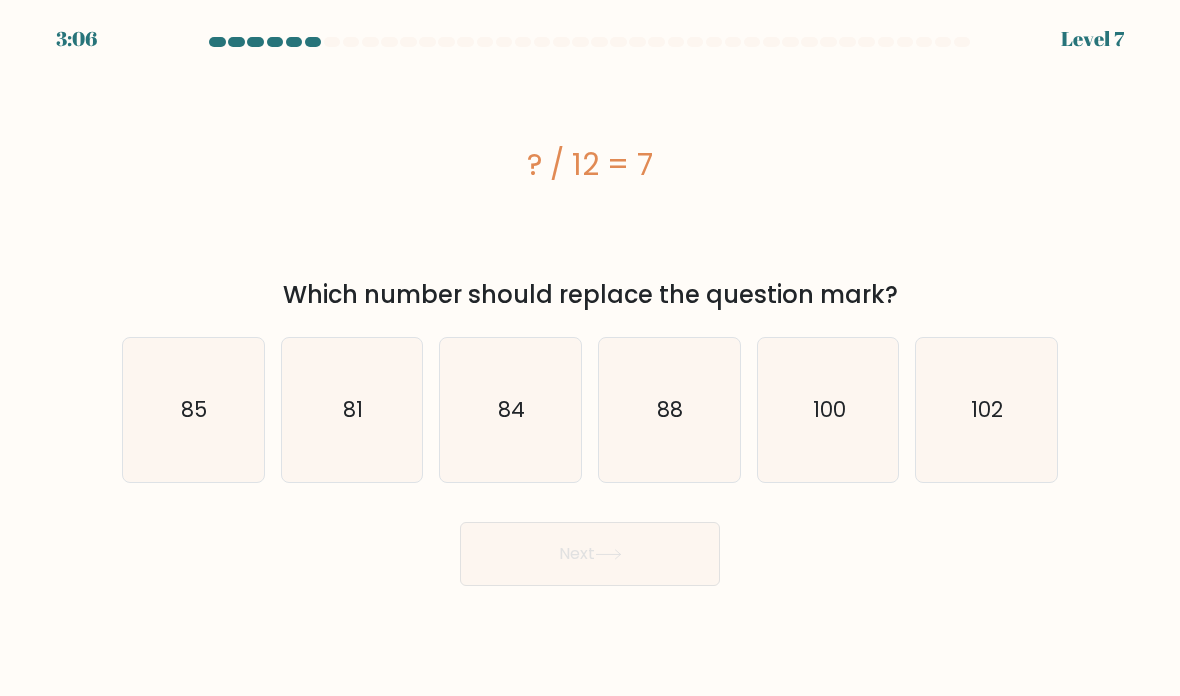 click on "84" 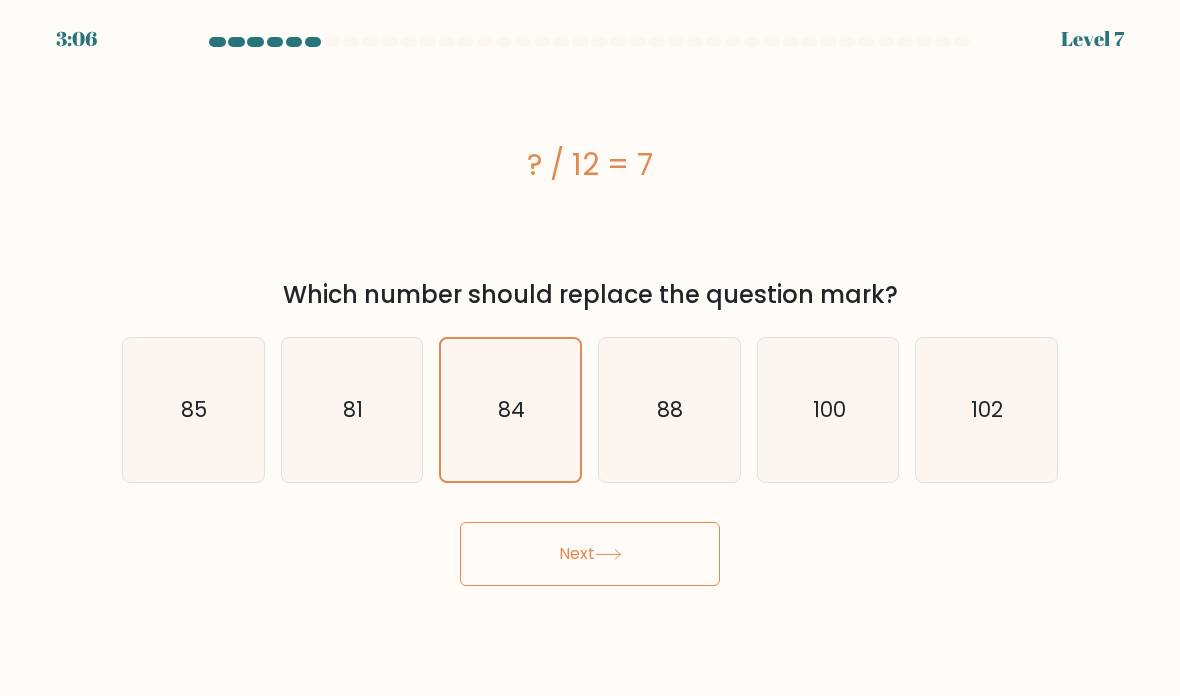 click 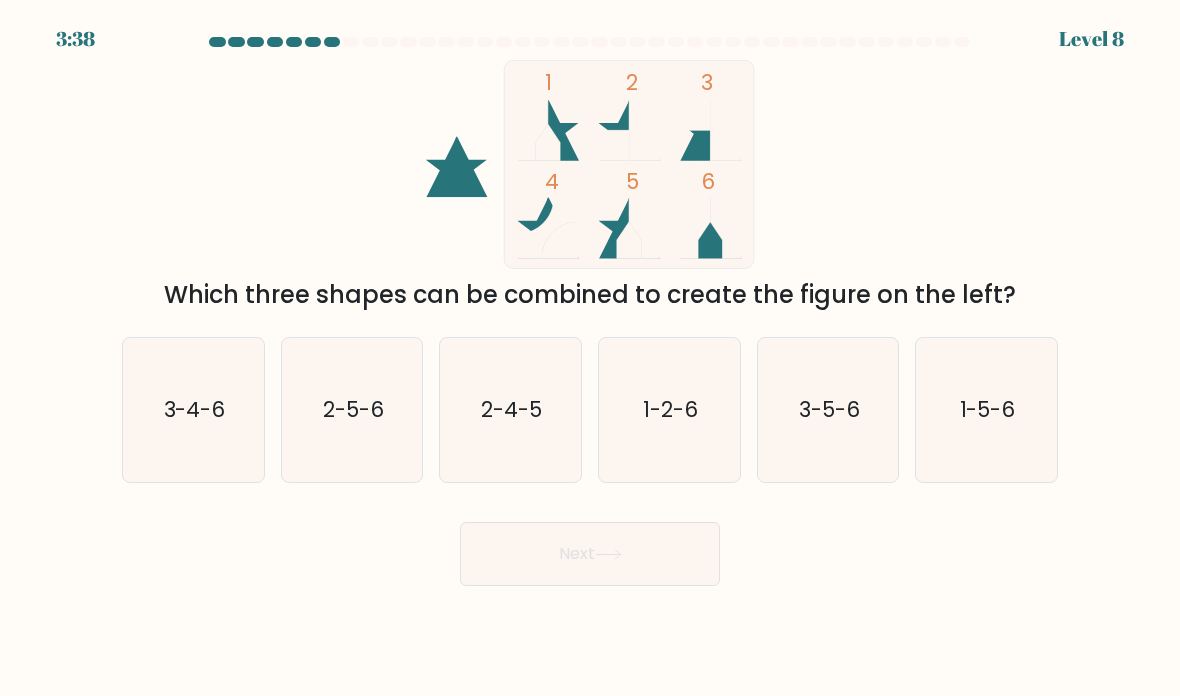 click on "1-5-6" 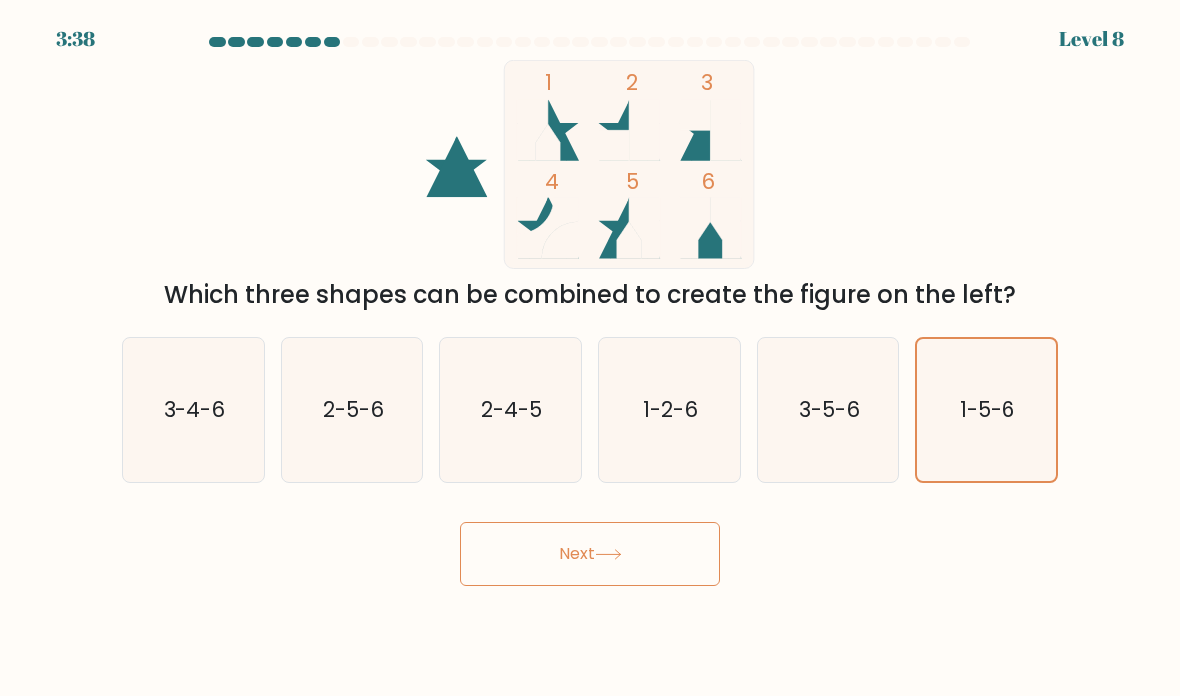 click on "Next" at bounding box center (590, 554) 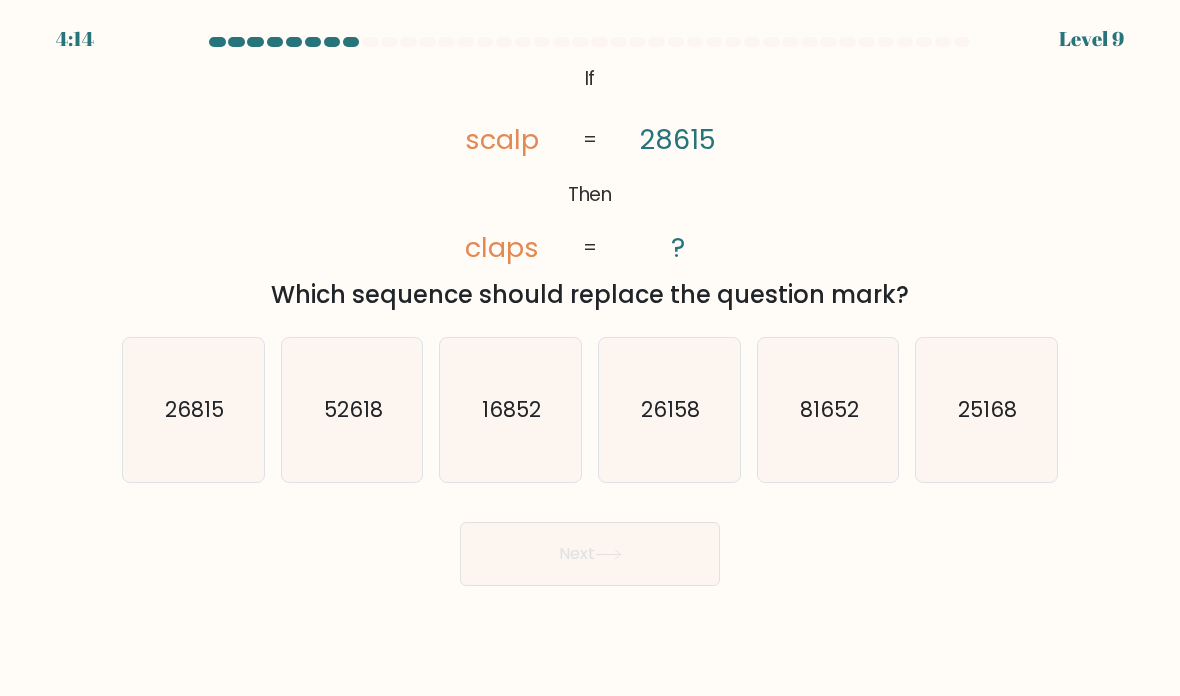 click on "26815" 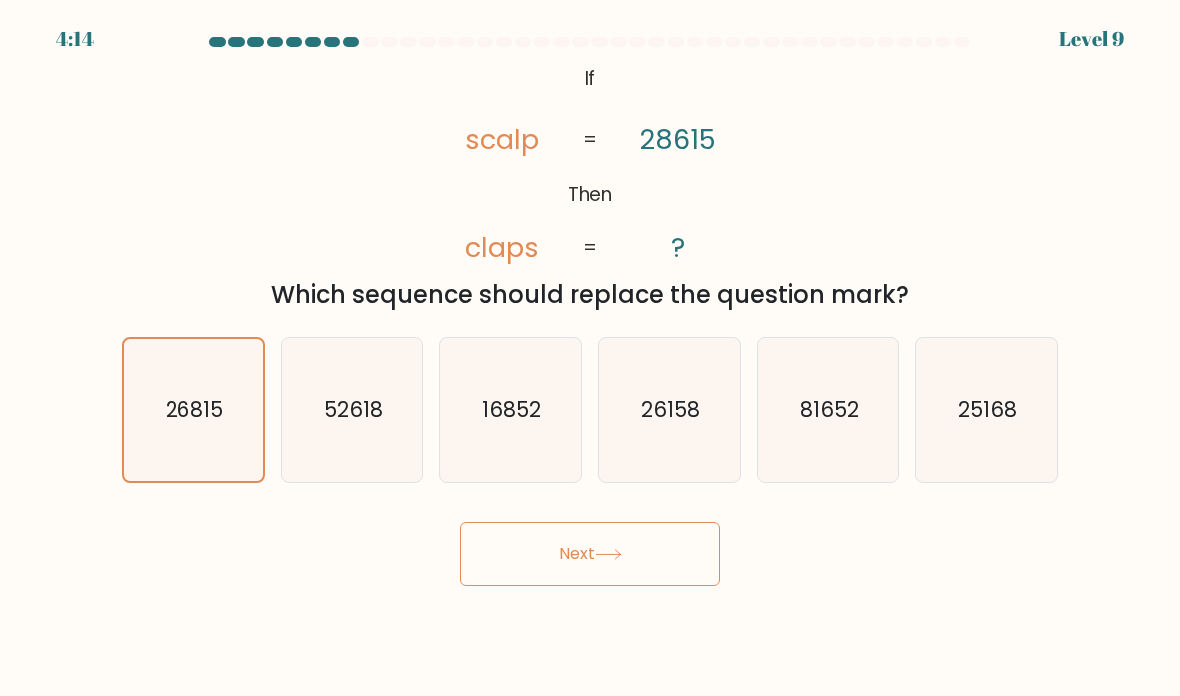 click on "Next" at bounding box center [590, 554] 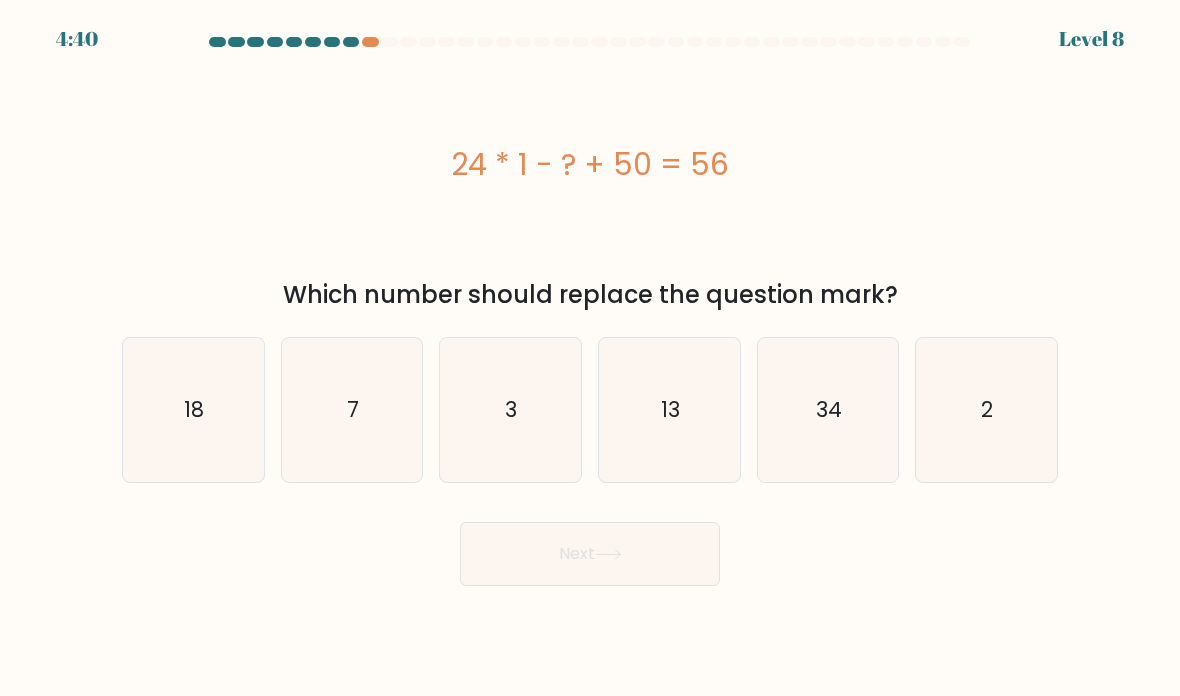 click on "18" 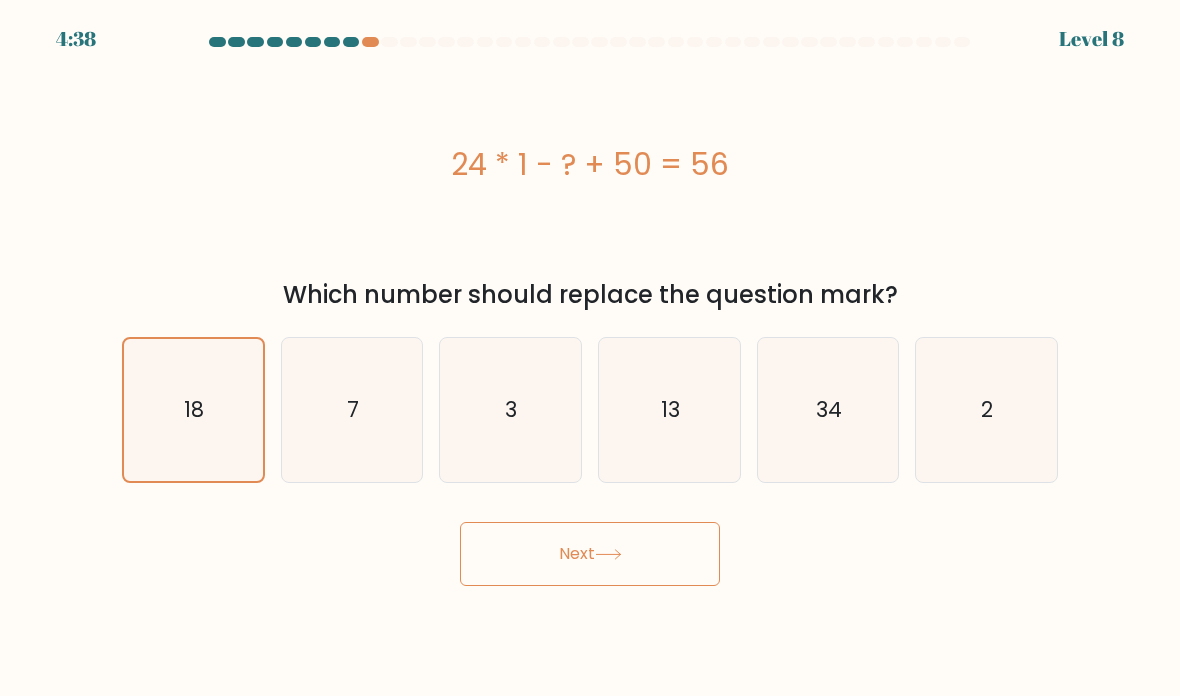 click on "Next" at bounding box center [590, 554] 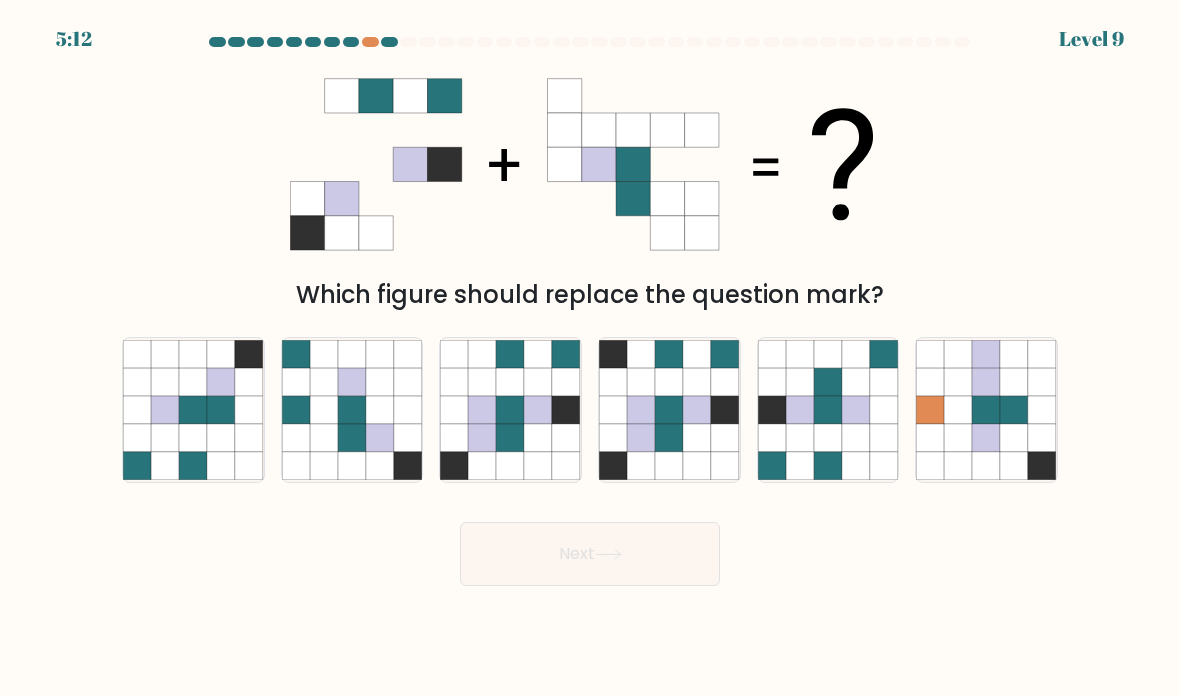click 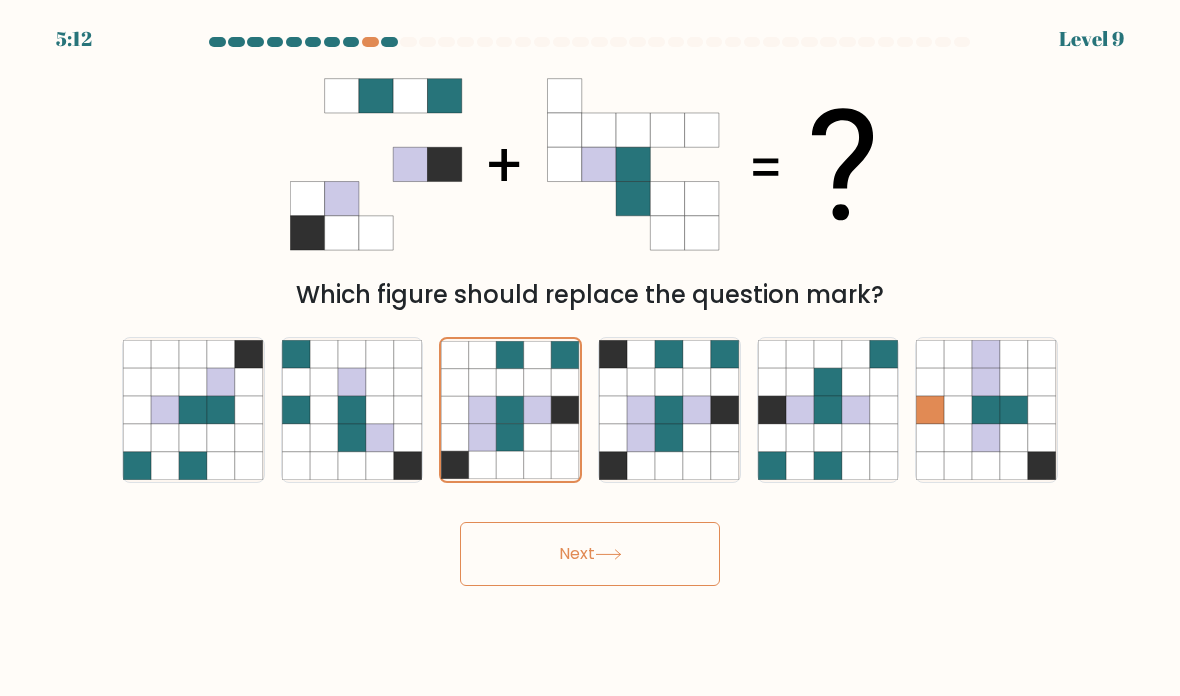 click on "5:12
Level 9" at bounding box center [590, 348] 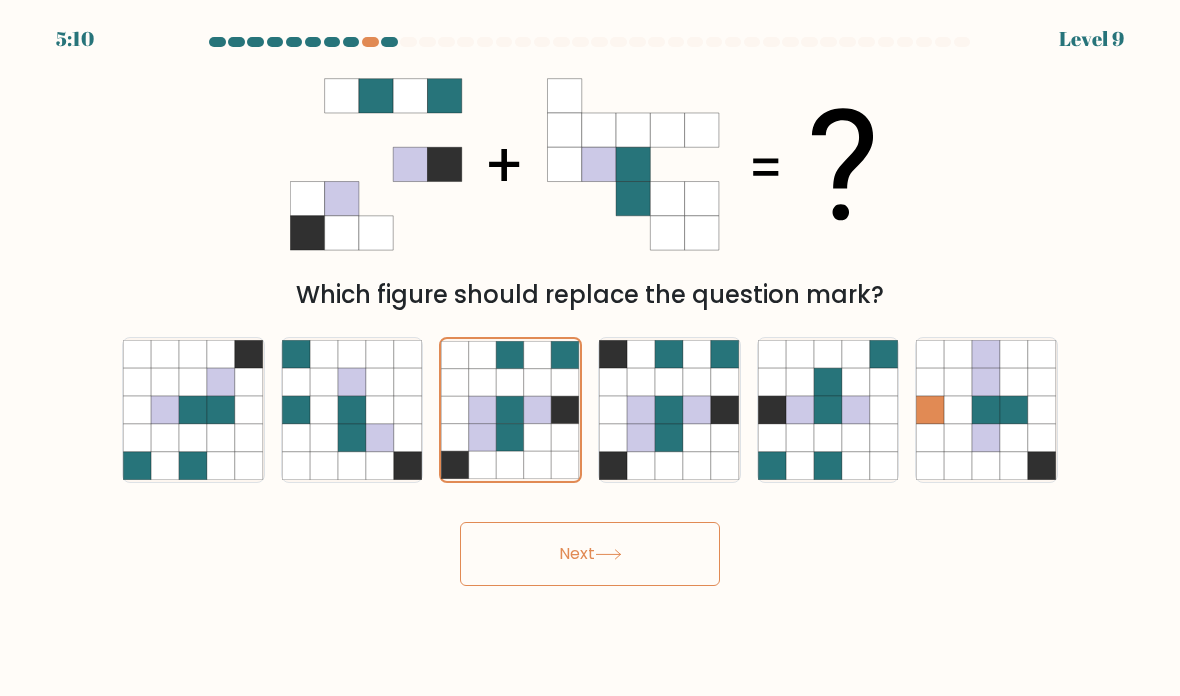 click on "Next" at bounding box center [590, 554] 